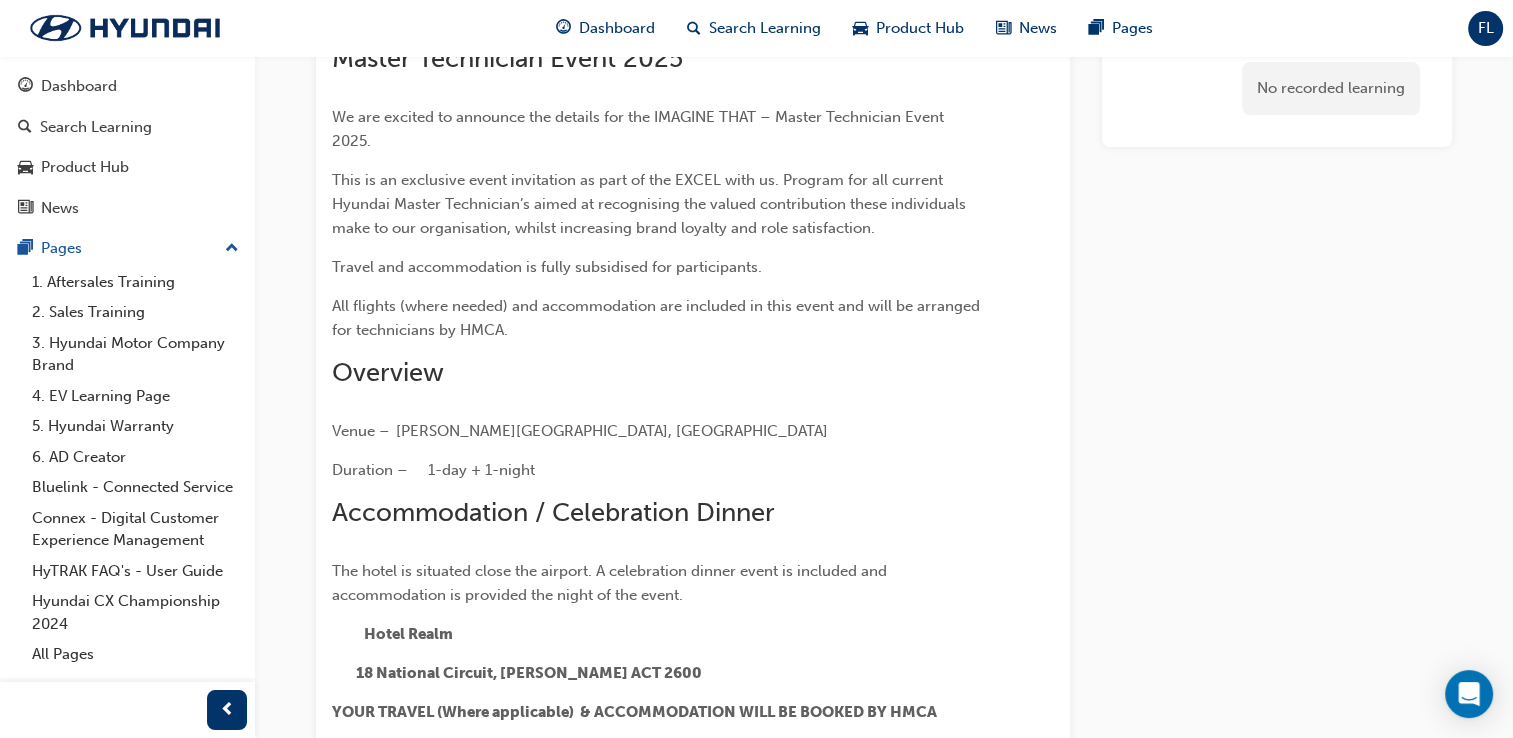 scroll, scrollTop: 0, scrollLeft: 0, axis: both 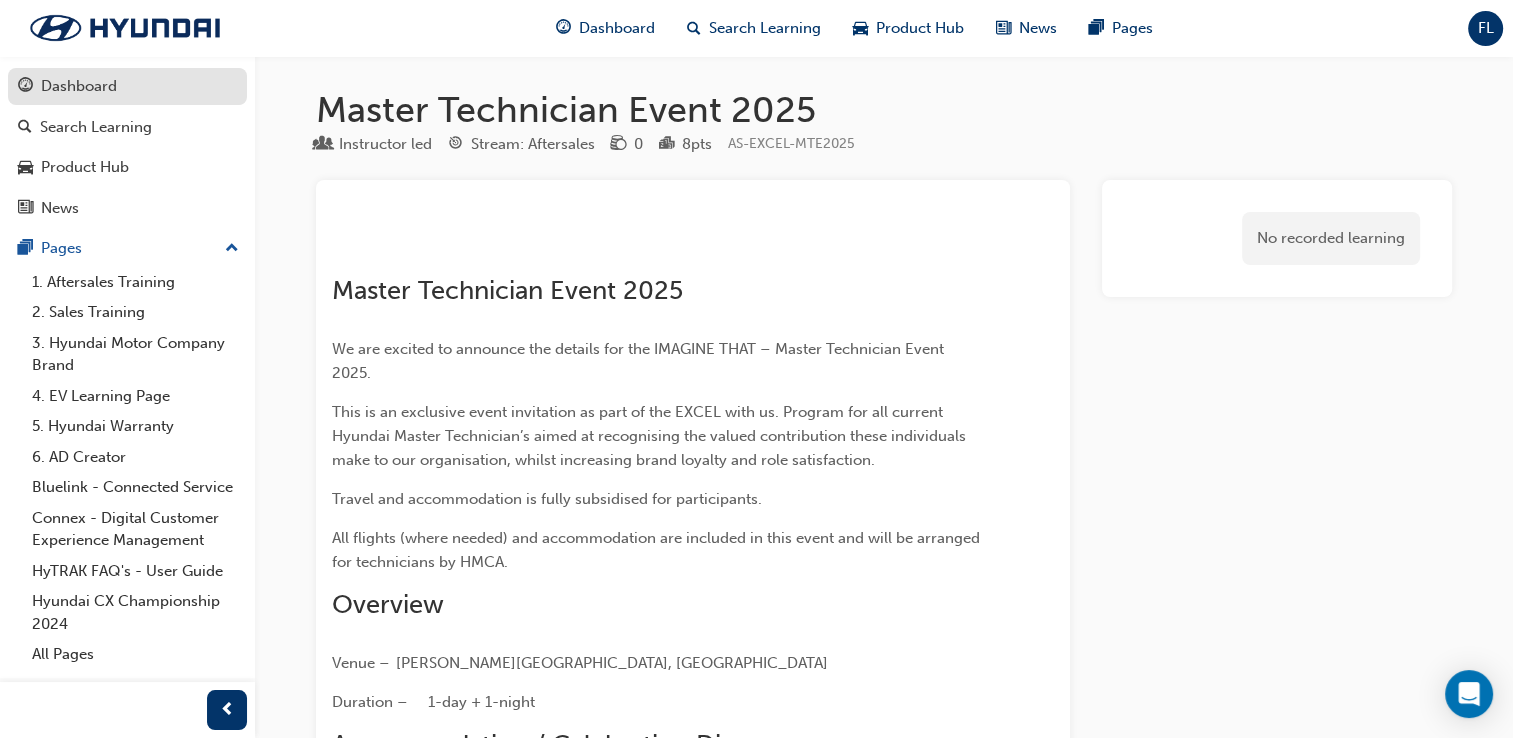 click on "Dashboard" at bounding box center (79, 86) 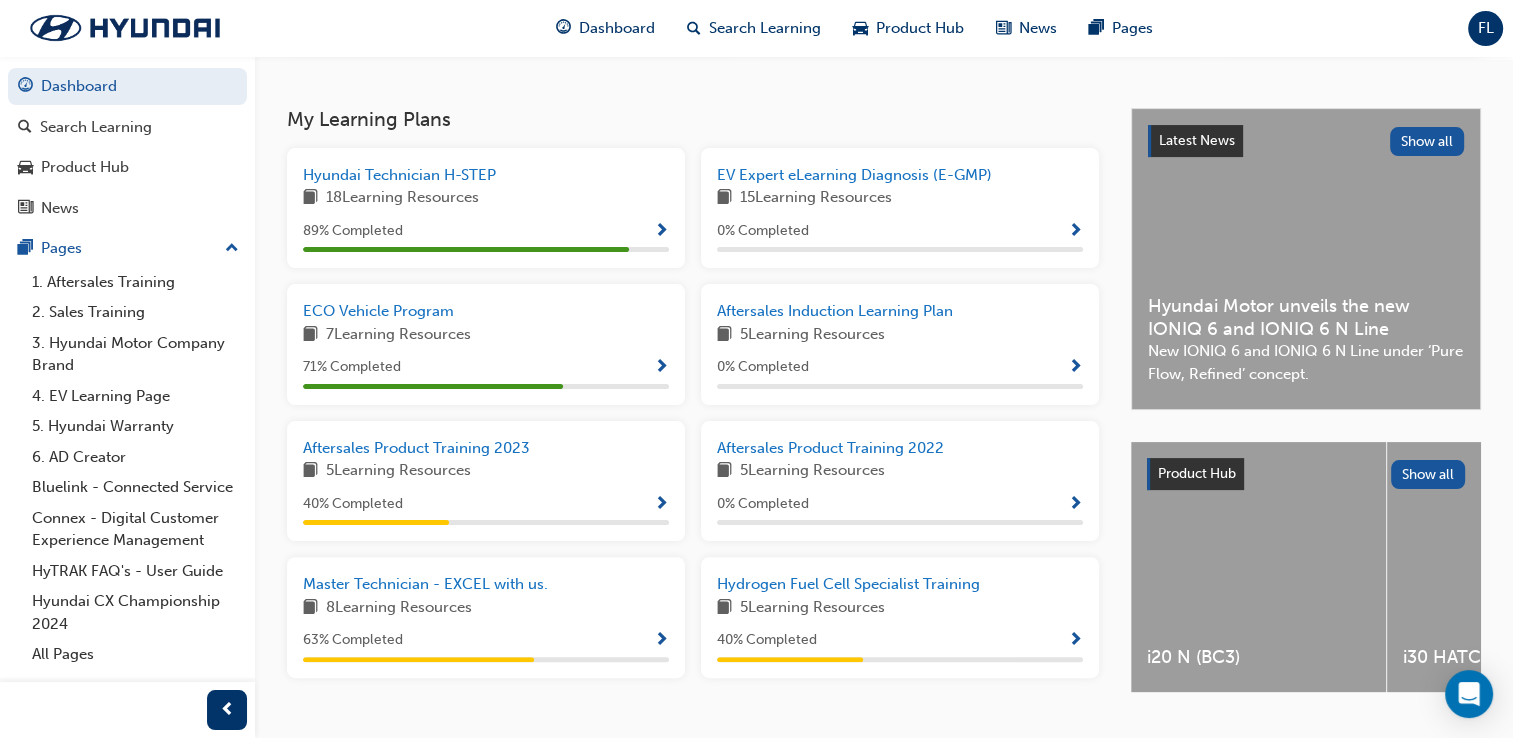 scroll, scrollTop: 355, scrollLeft: 0, axis: vertical 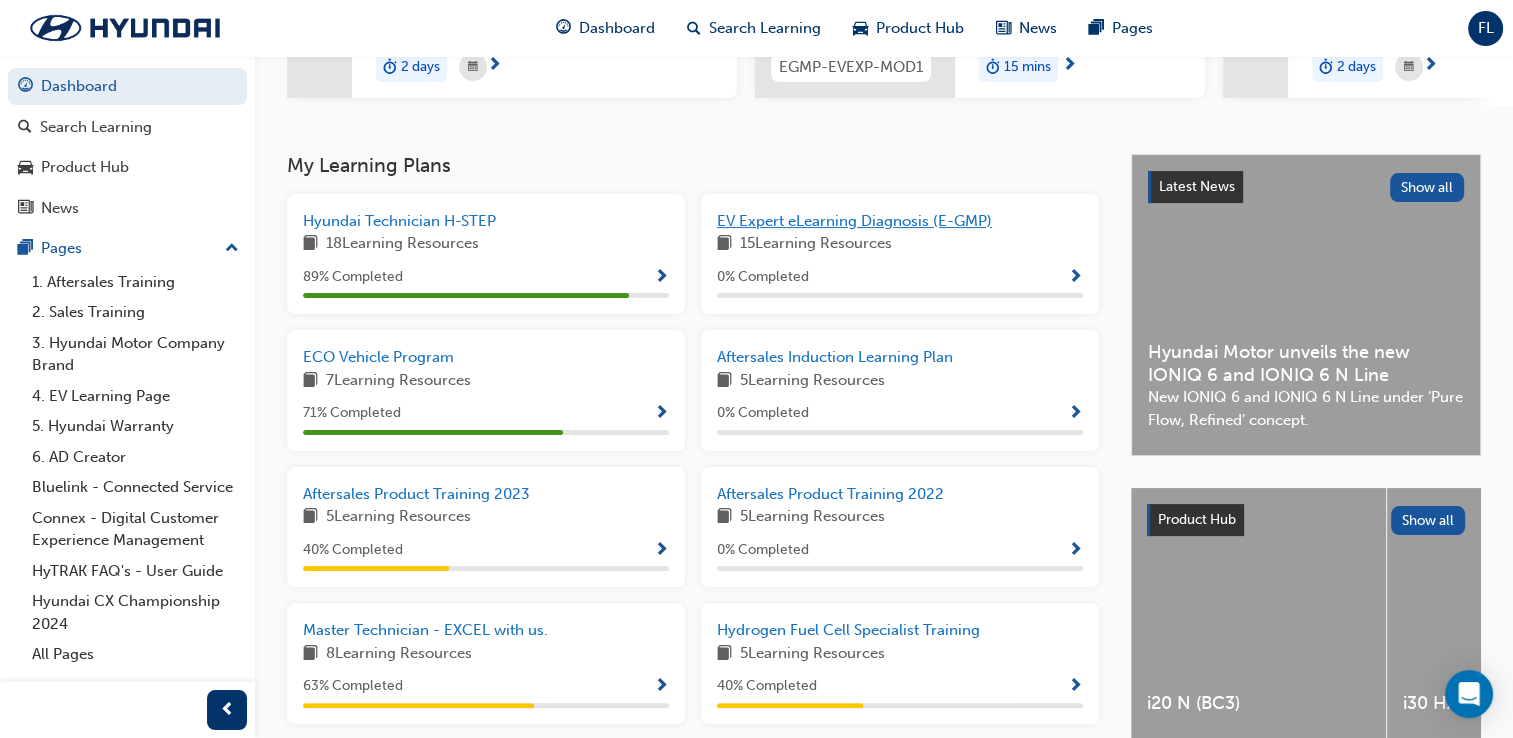 click on "EV Expert eLearning Diagnosis (E-GMP)" at bounding box center (854, 221) 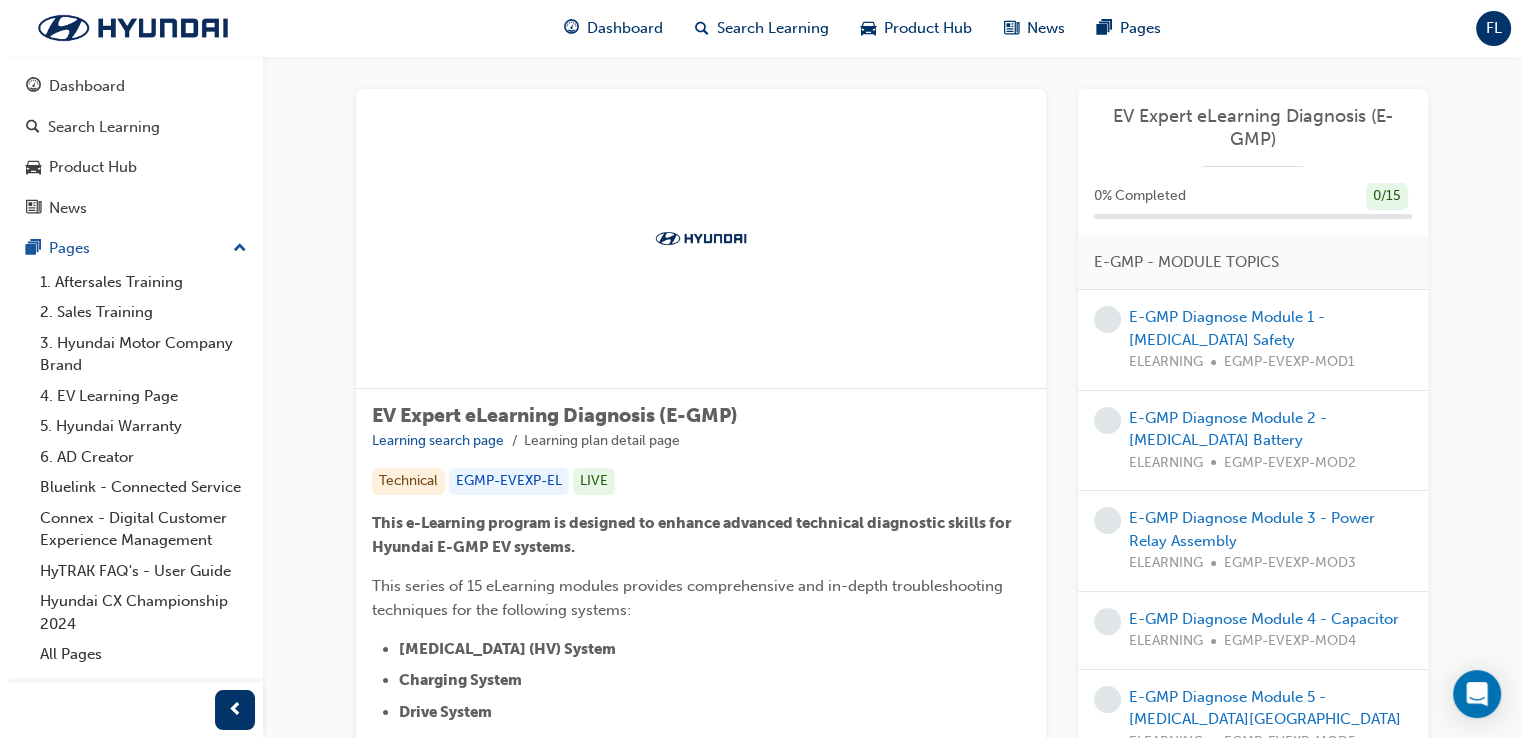 scroll, scrollTop: 0, scrollLeft: 0, axis: both 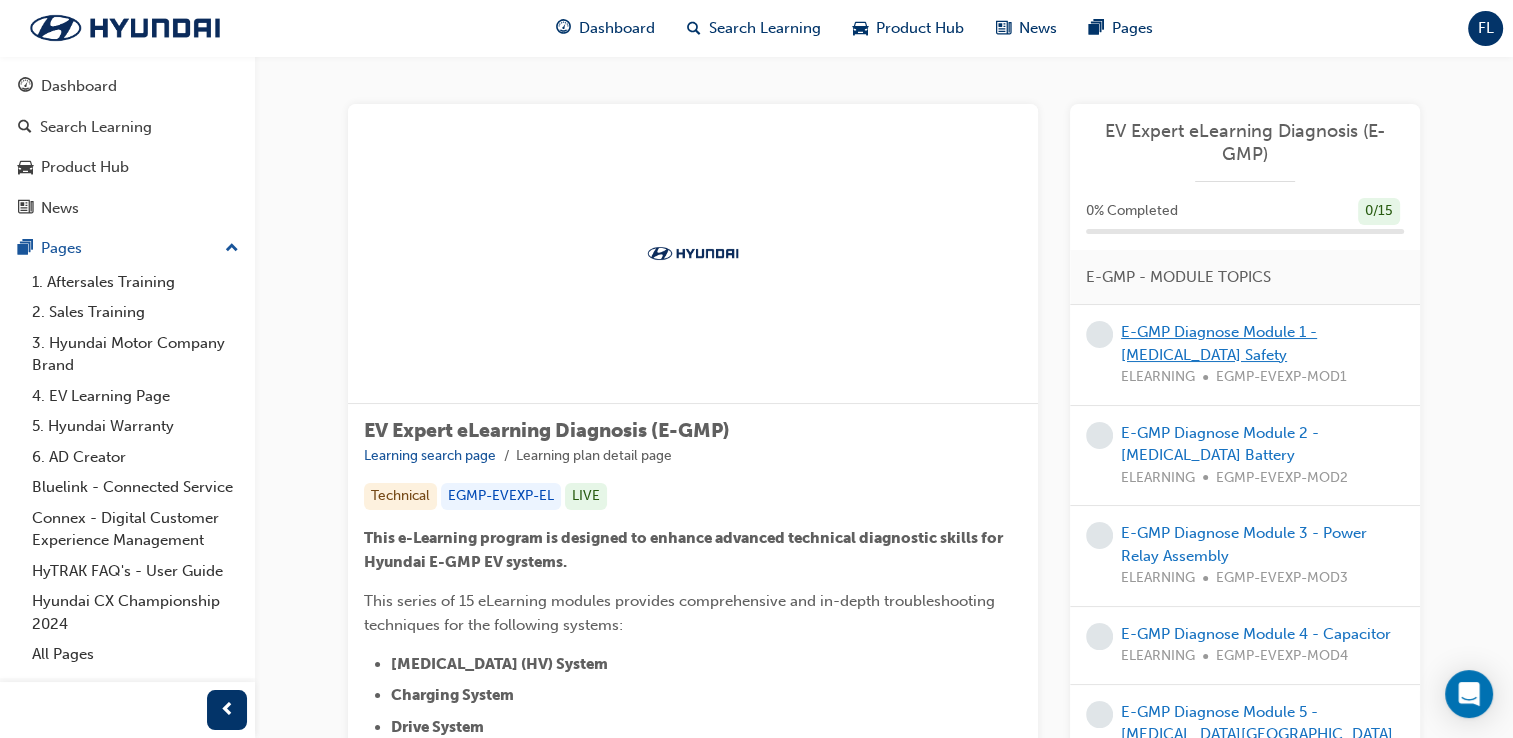 click on "E-GMP Diagnose Module 1 - [MEDICAL_DATA] Safety" at bounding box center (1219, 343) 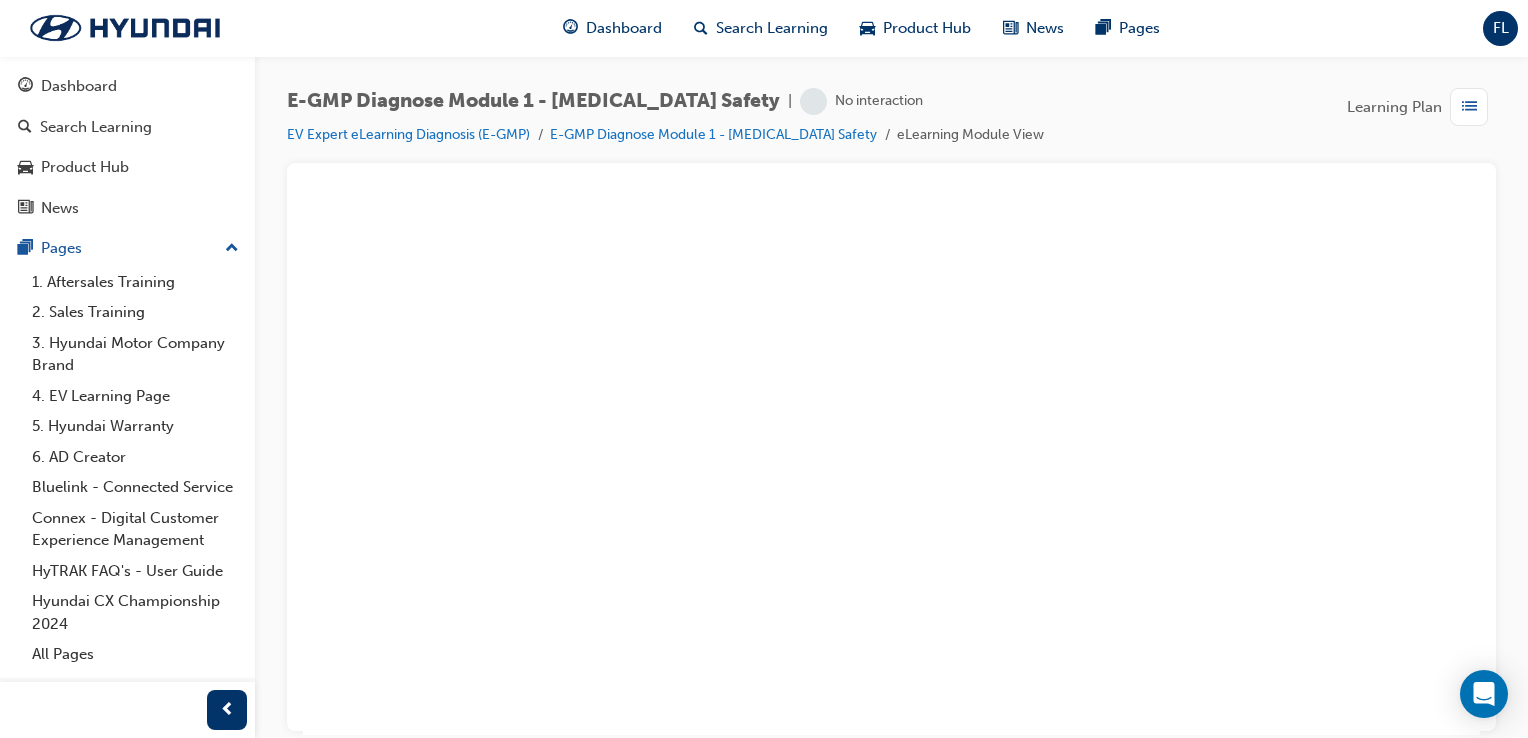 scroll, scrollTop: 0, scrollLeft: 0, axis: both 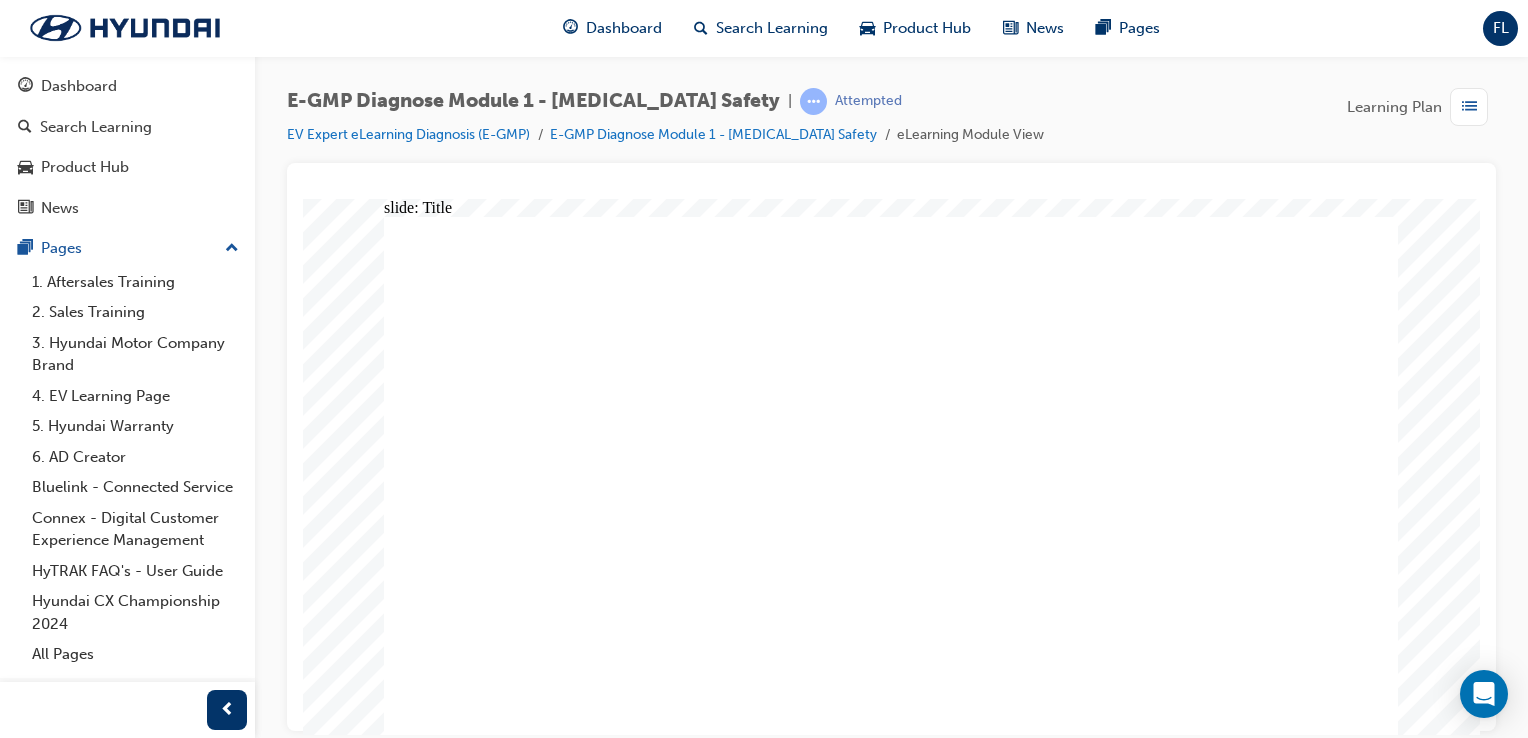 click 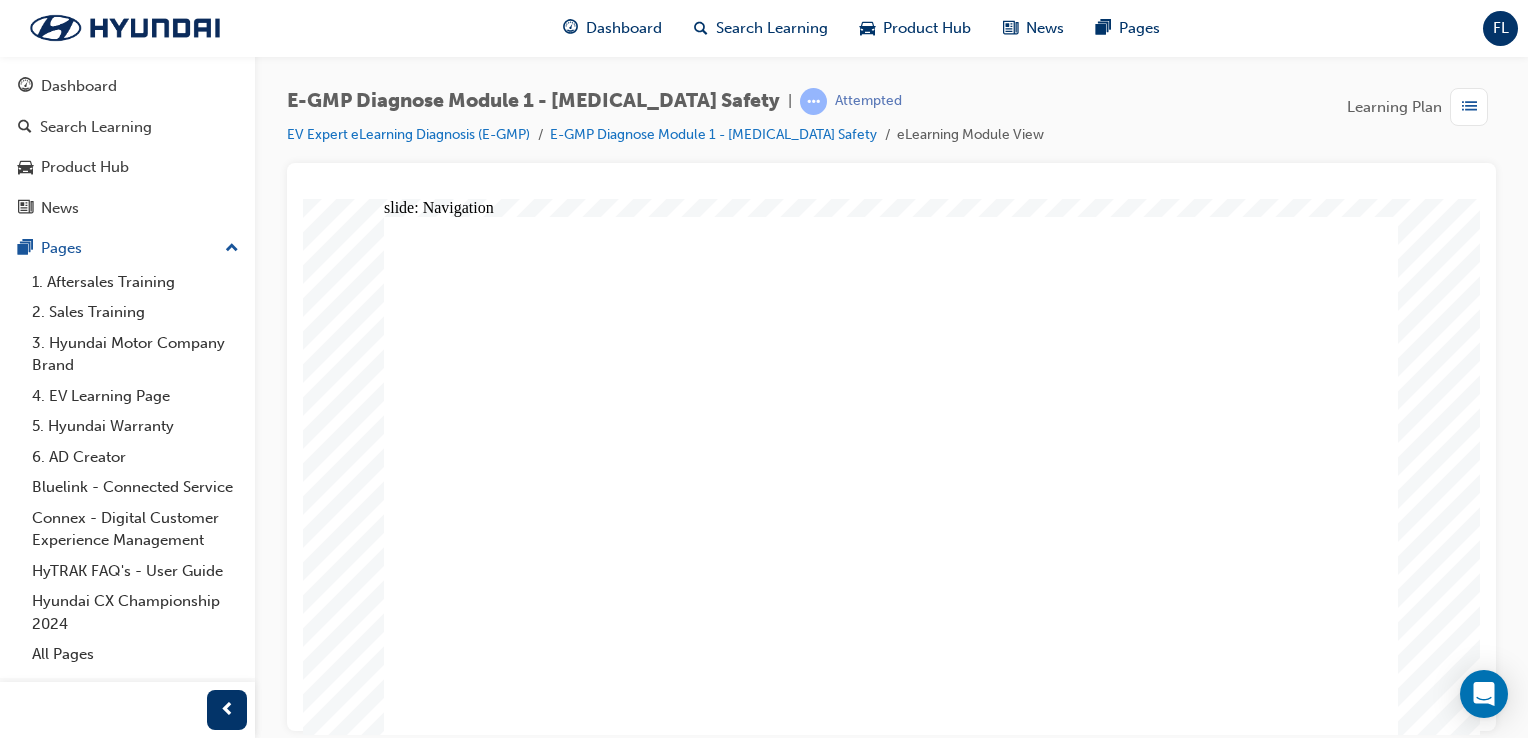 click 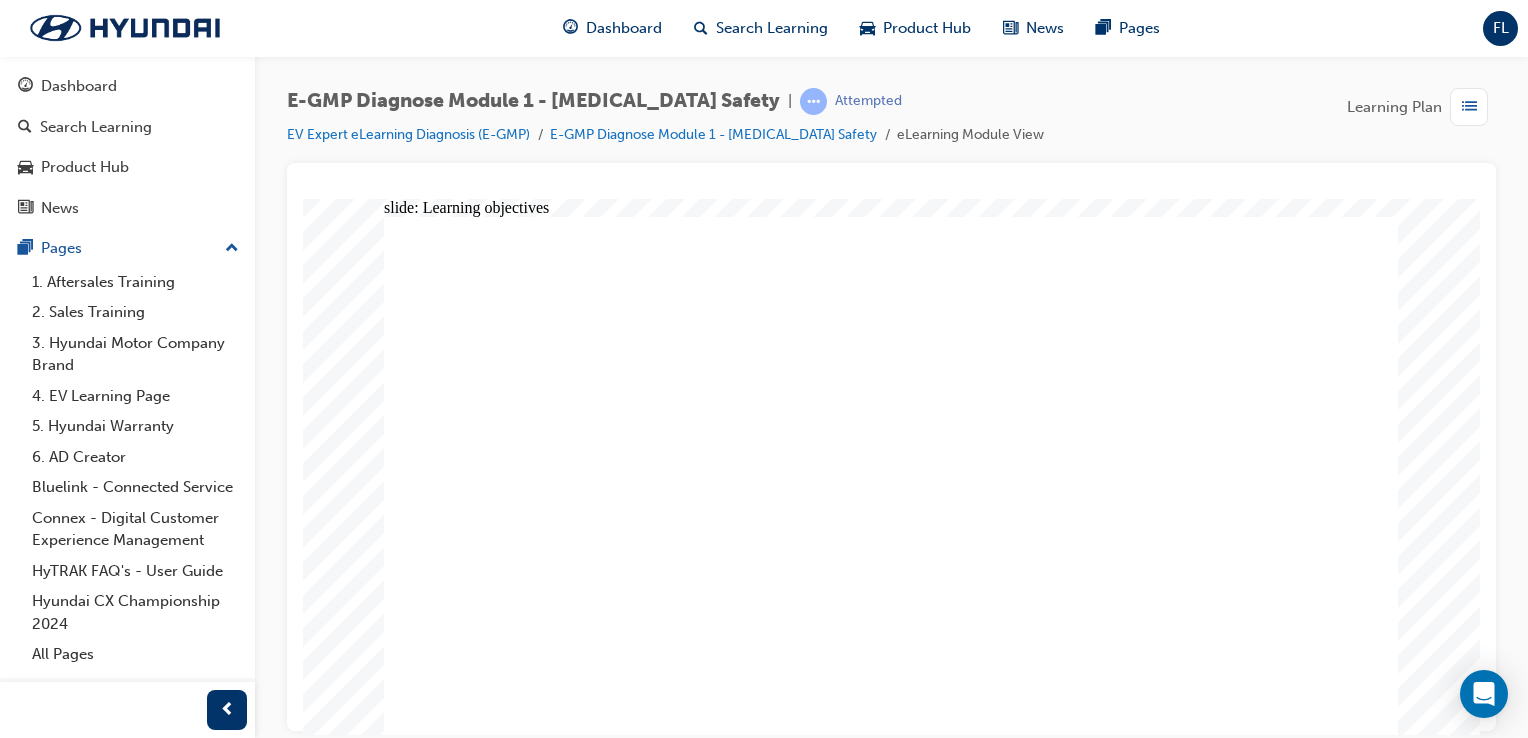click 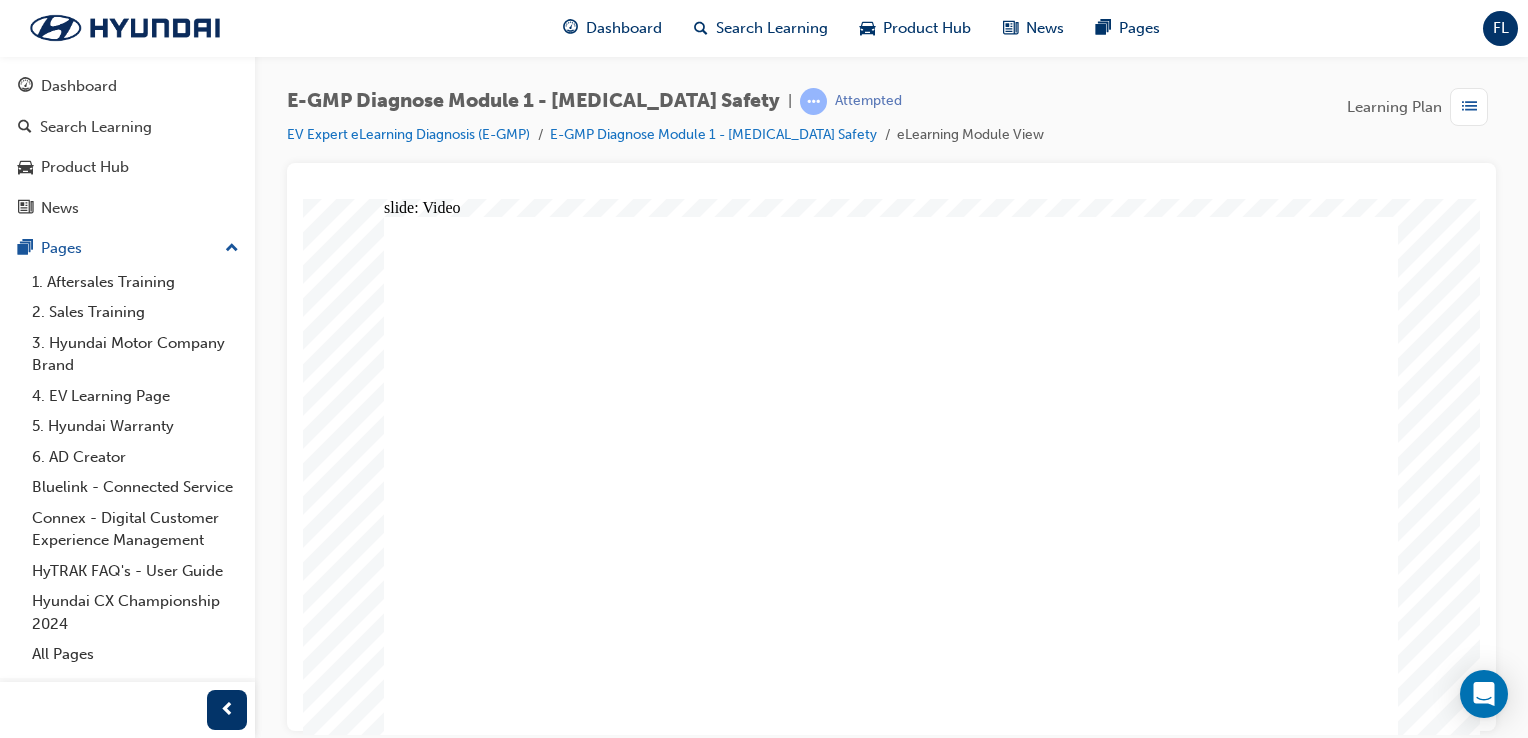 scroll, scrollTop: 0, scrollLeft: 0, axis: both 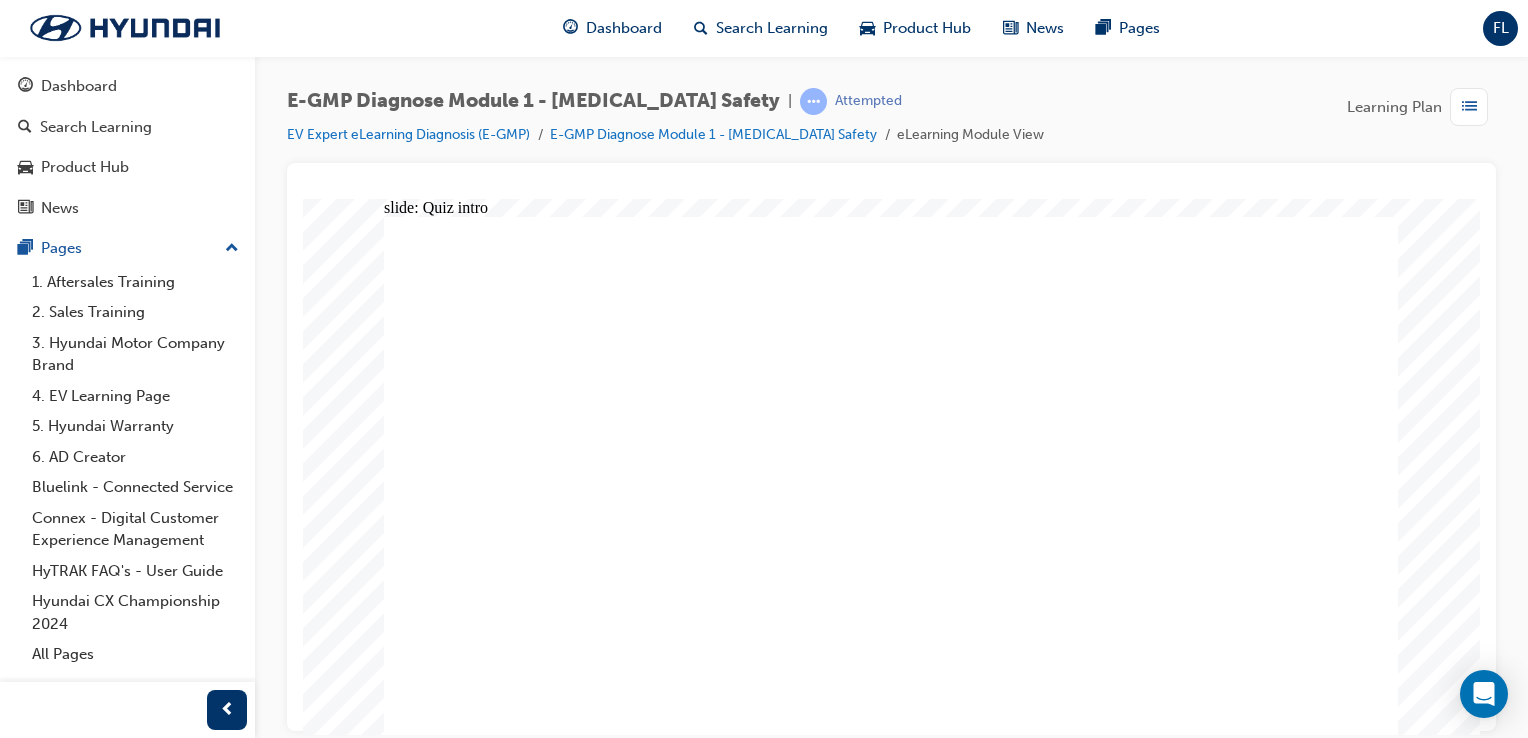 click 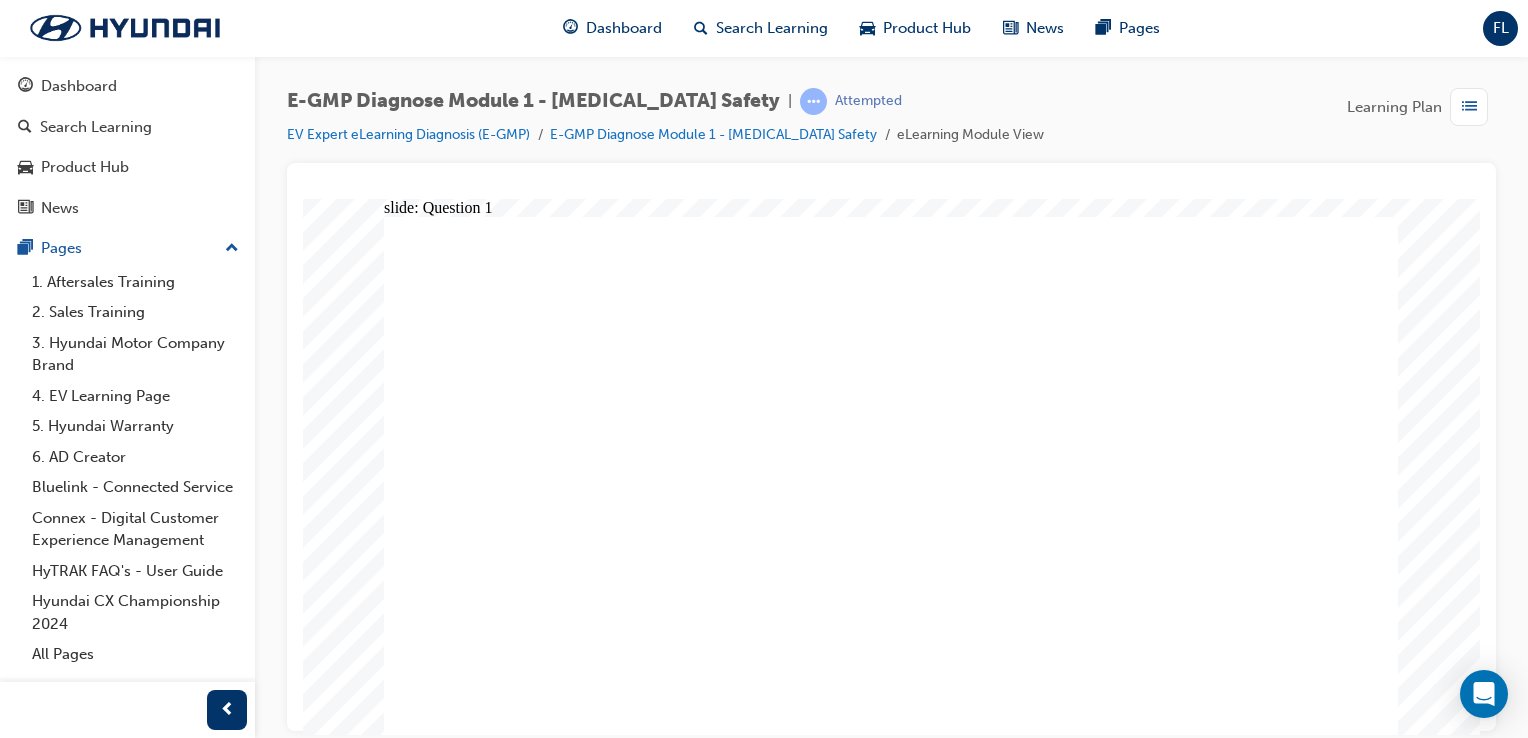 click 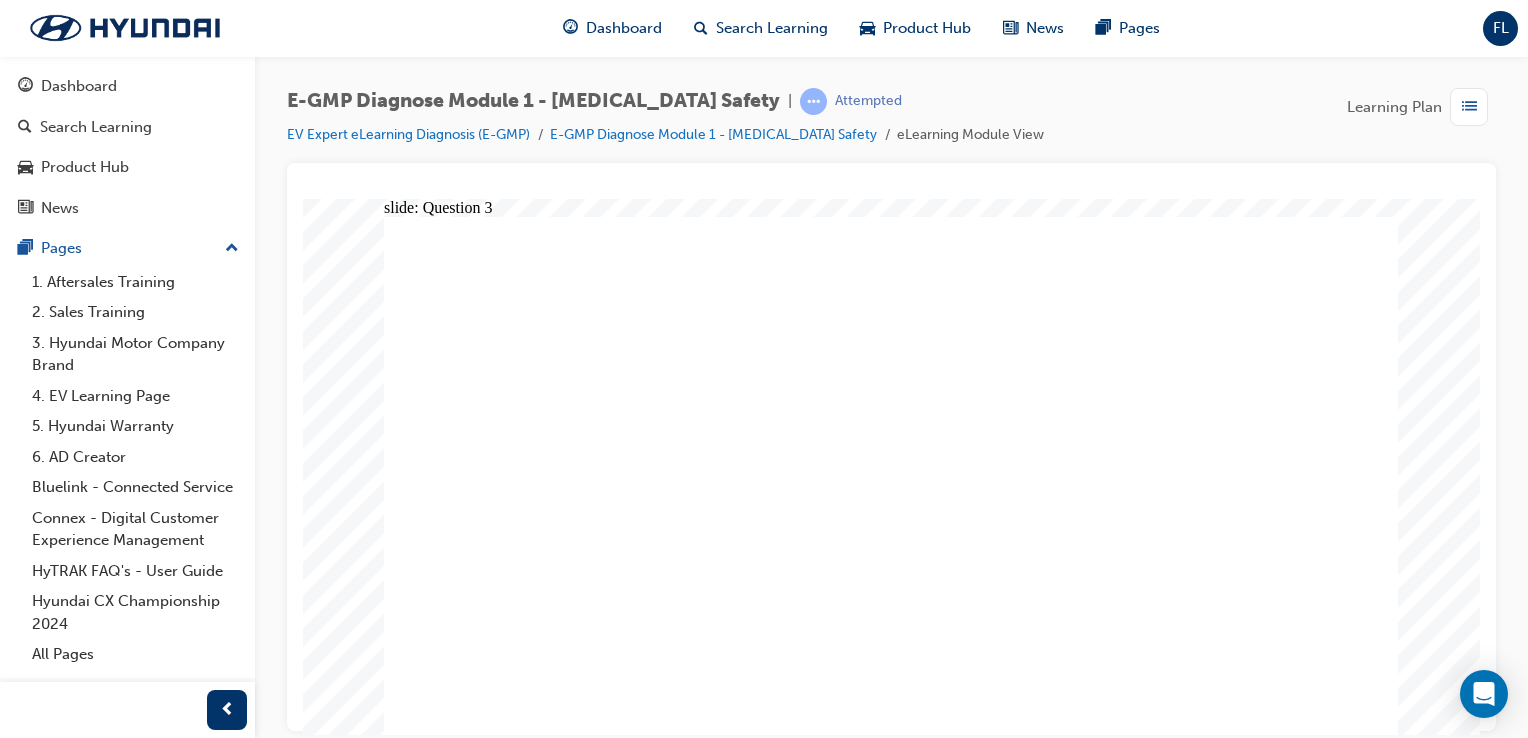 click 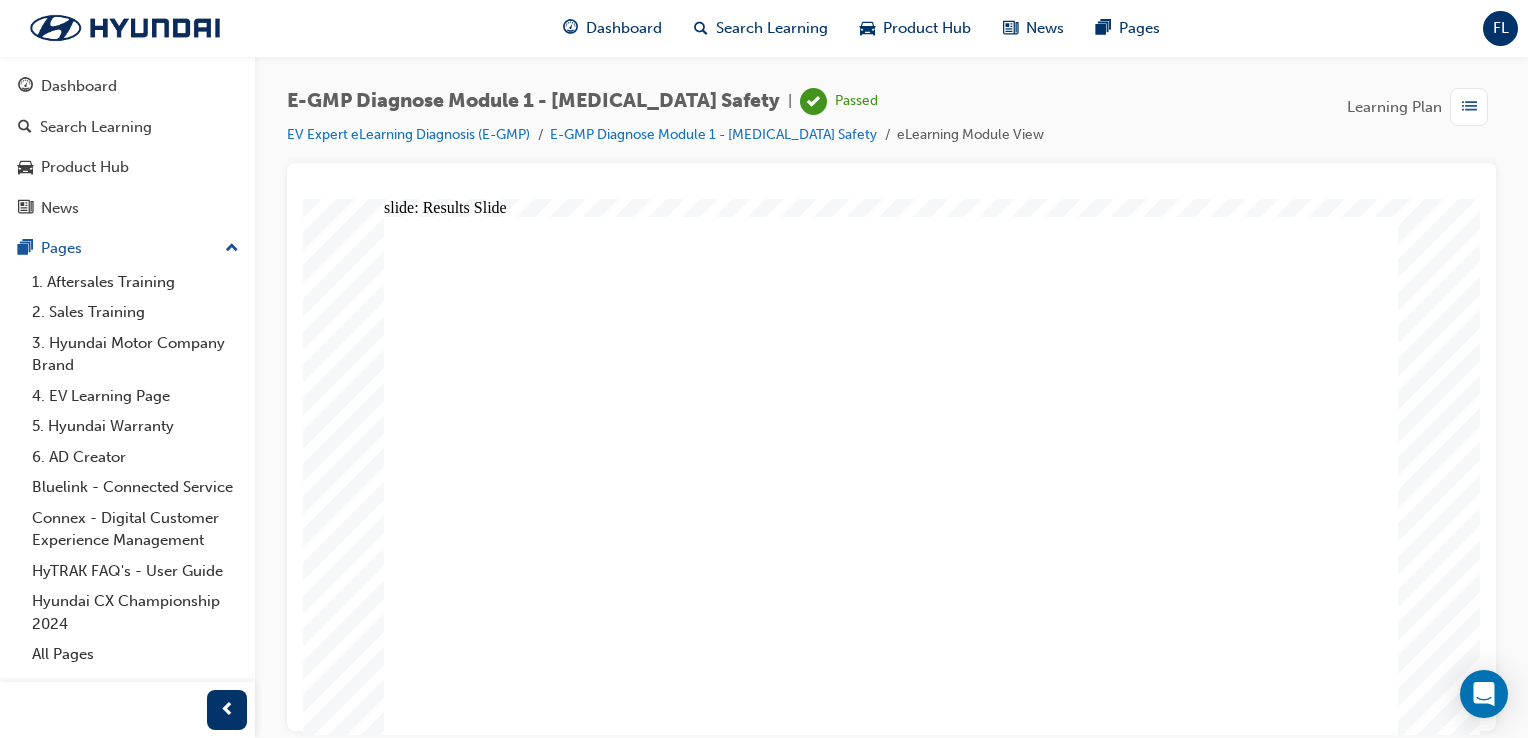 click 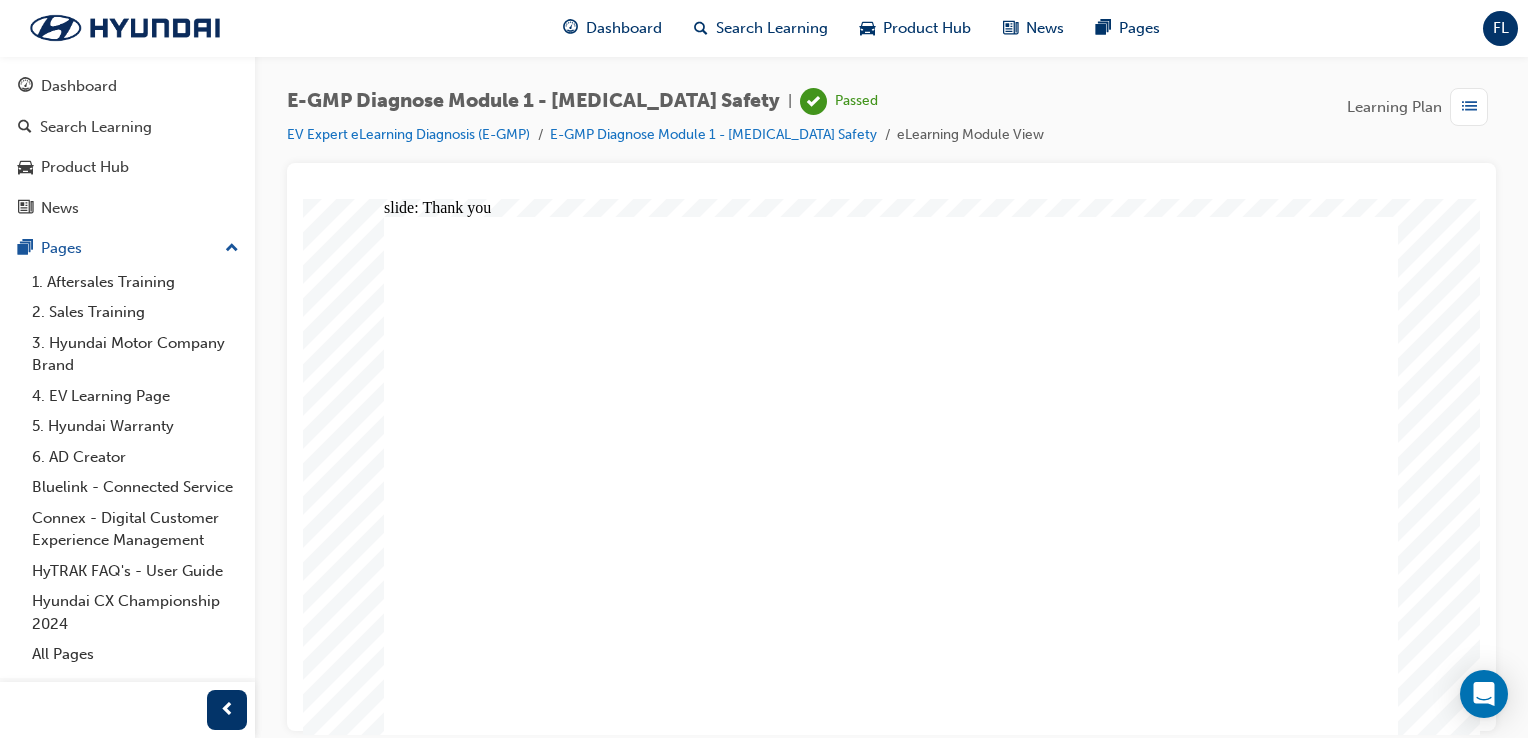 click 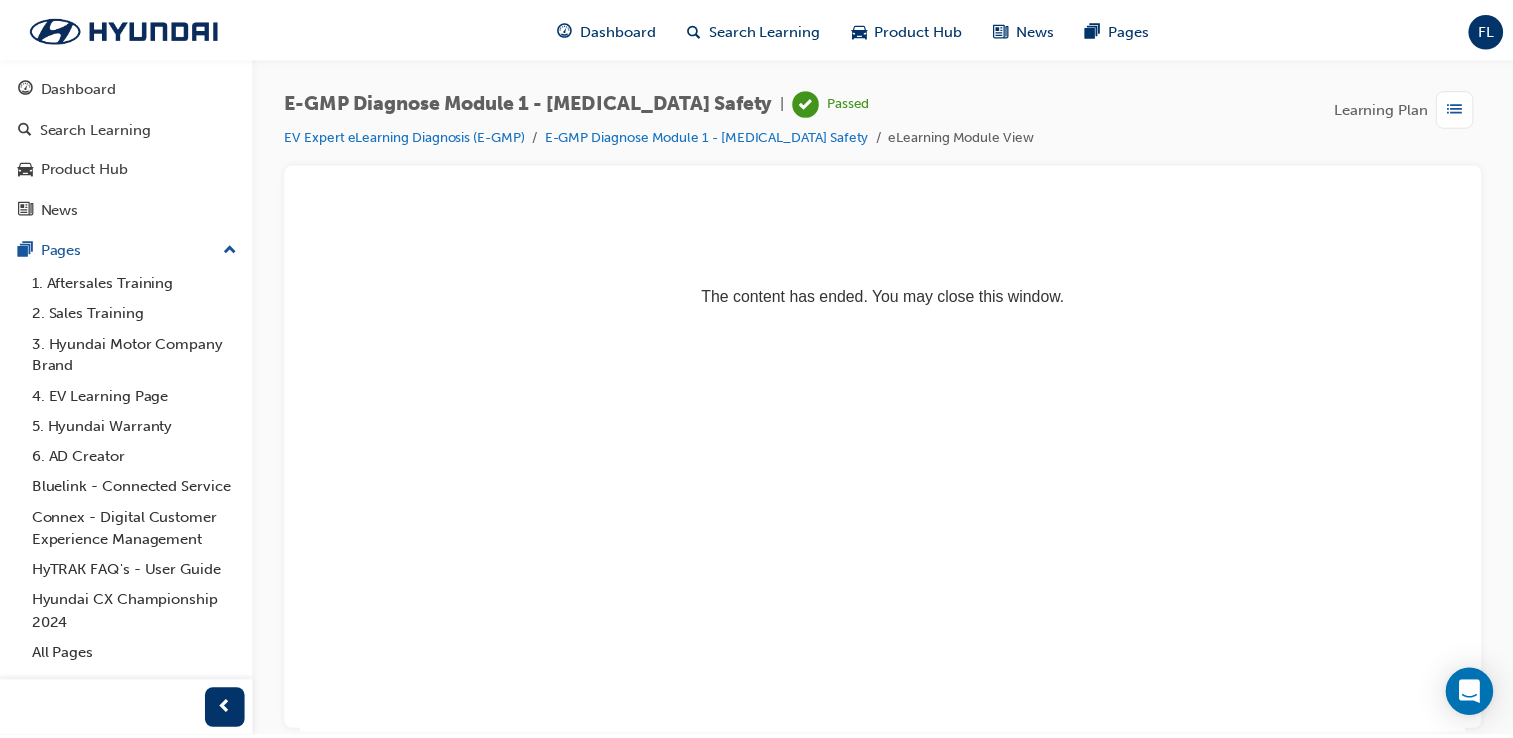 scroll, scrollTop: 0, scrollLeft: 0, axis: both 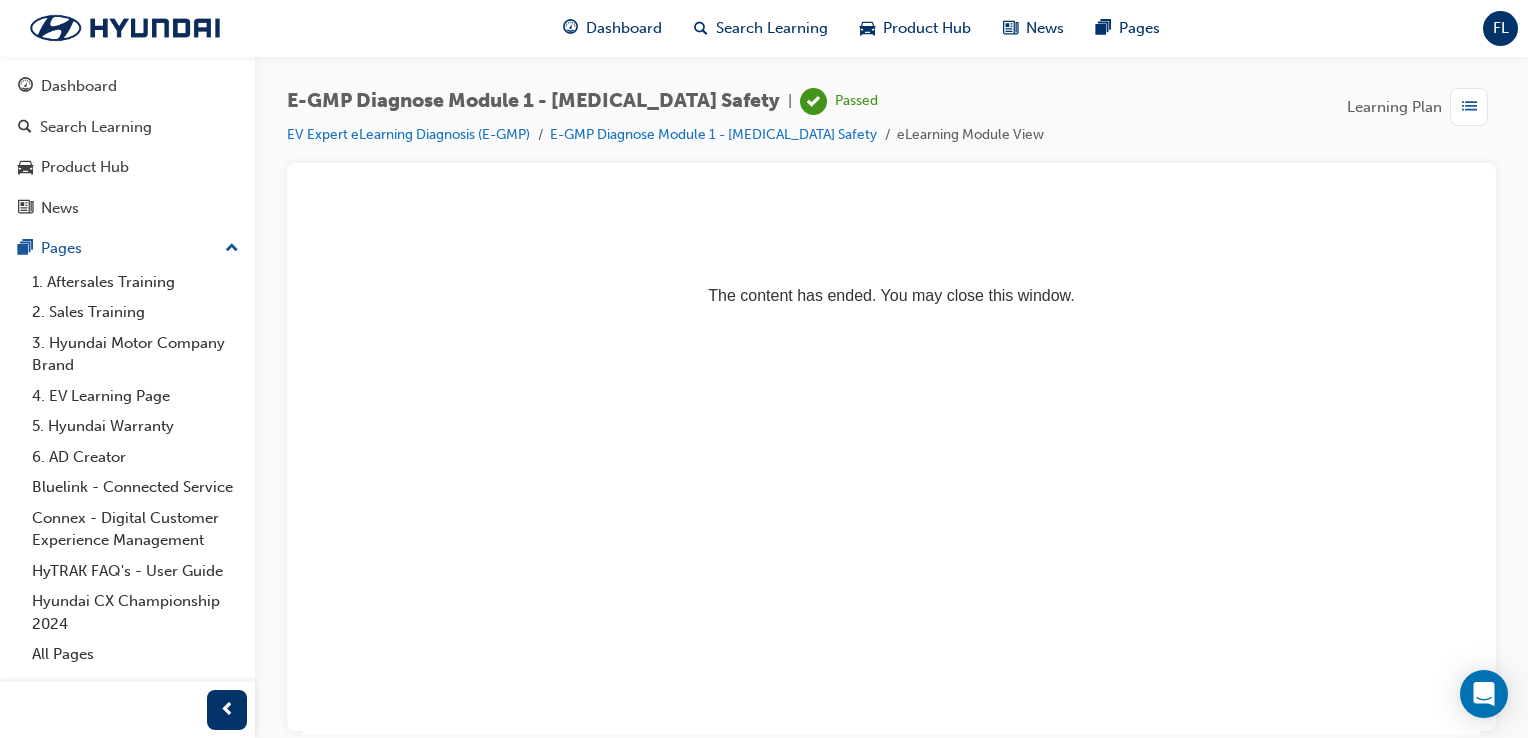 click on "The content has ended. You may close this window." at bounding box center [891, 259] 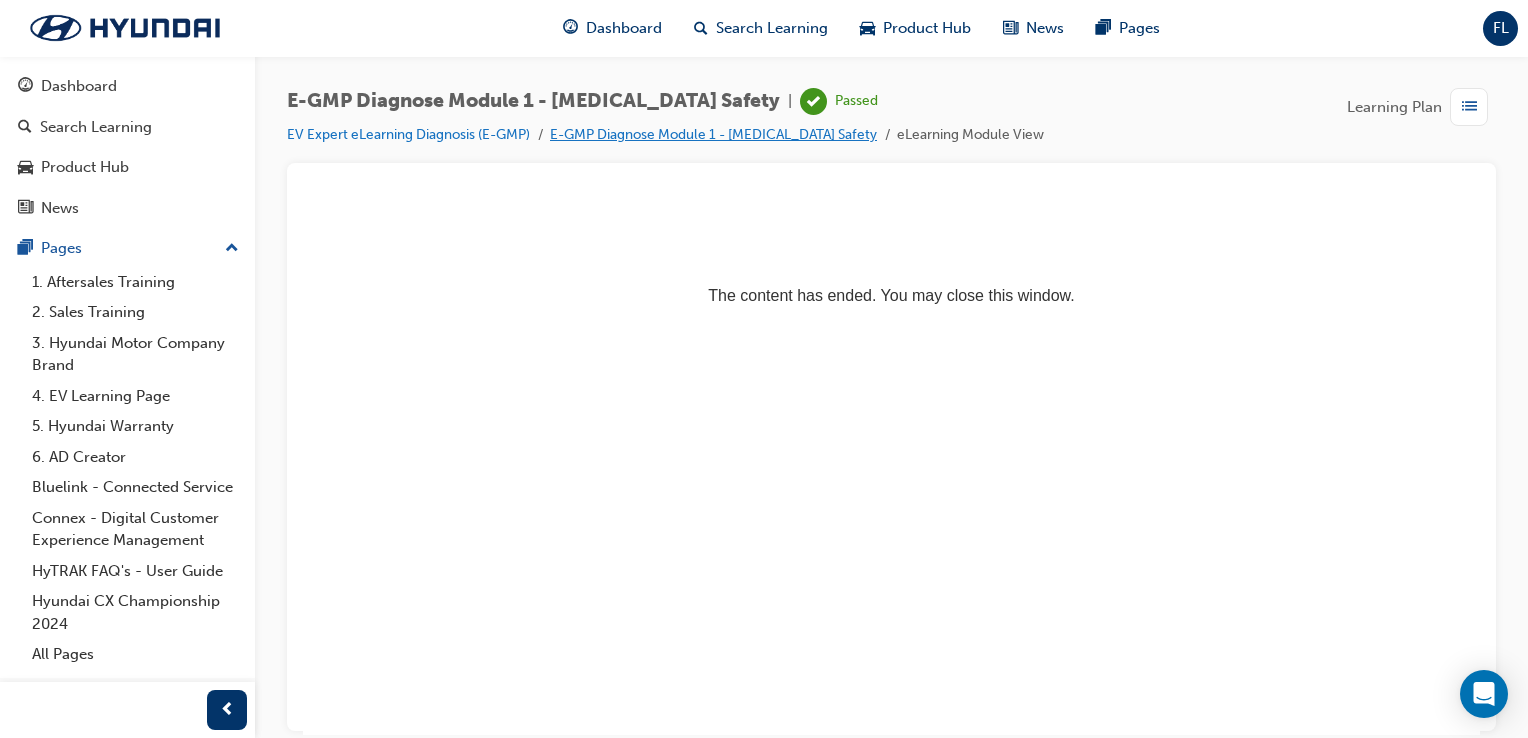 click on "E-GMP Diagnose Module 1 - [MEDICAL_DATA] Safety" at bounding box center [713, 134] 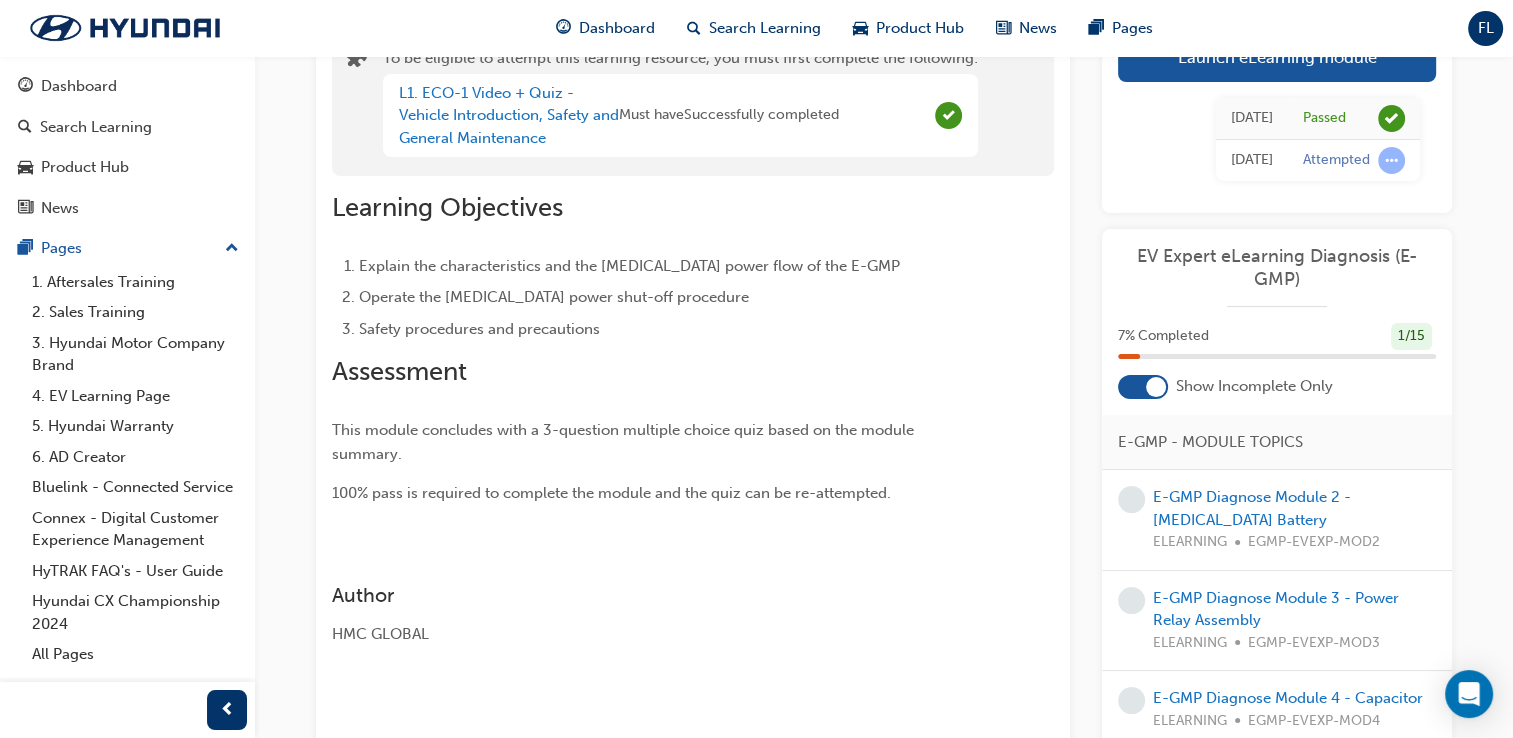scroll, scrollTop: 200, scrollLeft: 0, axis: vertical 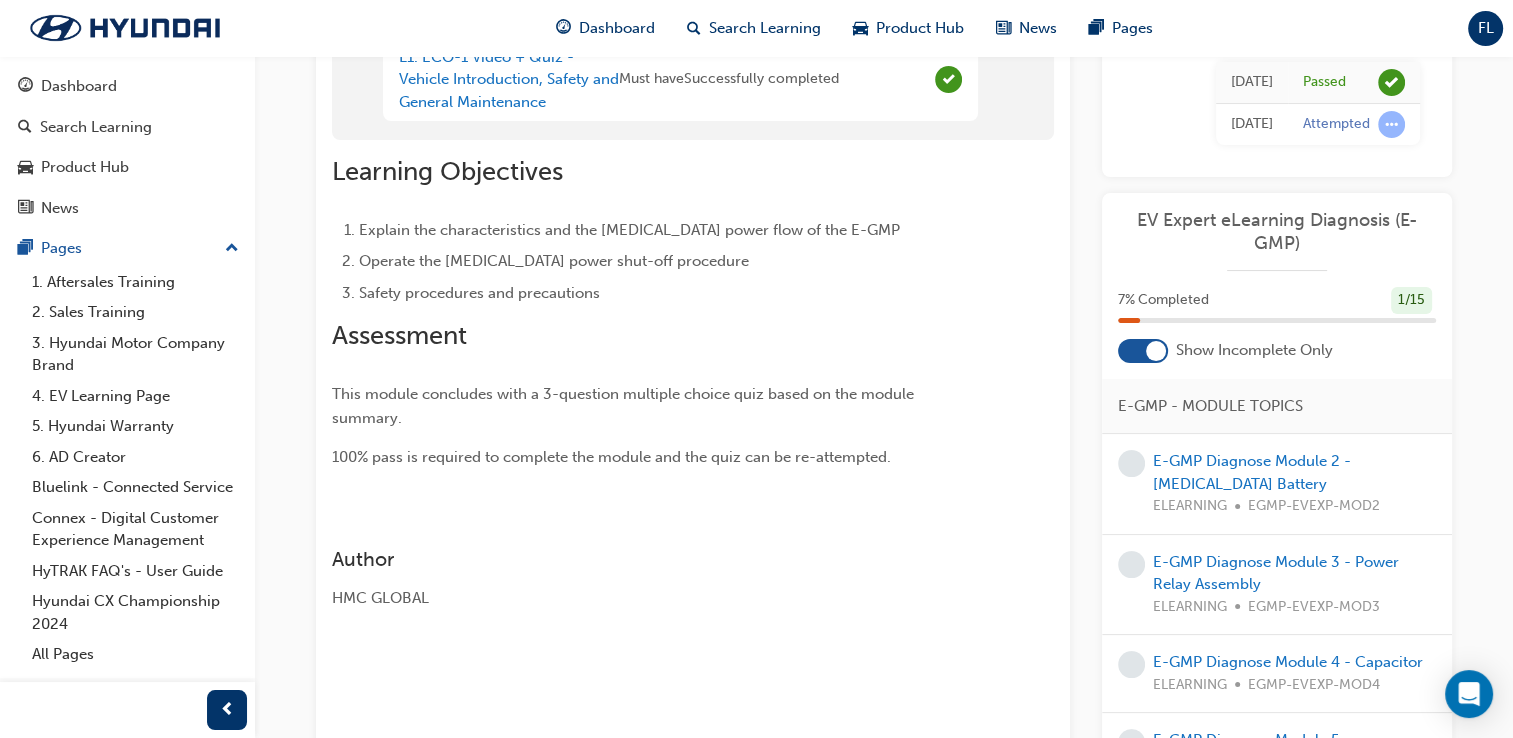 click on "E-GMP Diagnose Module 2 - [MEDICAL_DATA] Battery ELEARNING EGMP-EVEXP-MOD2" at bounding box center [1294, 484] 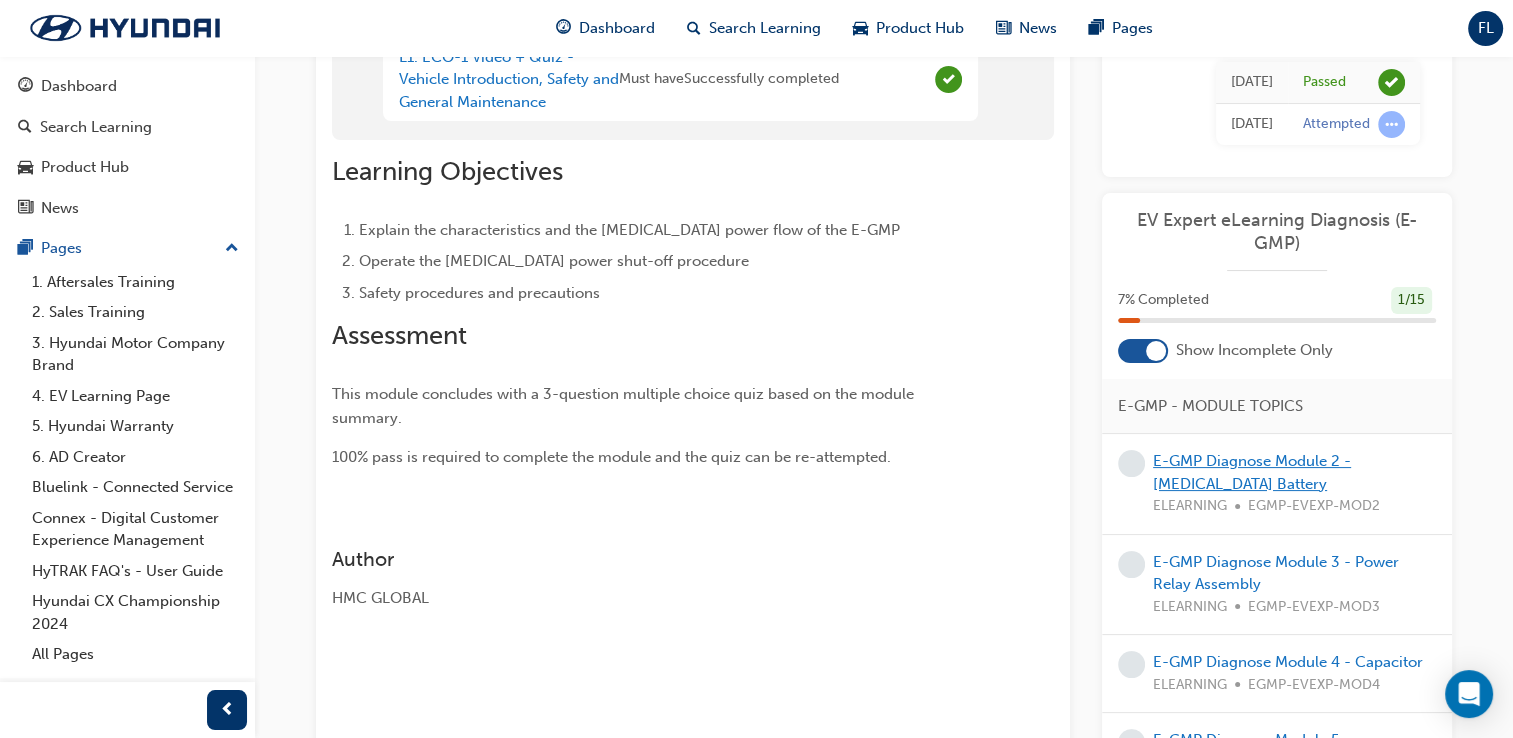 click on "E-GMP Diagnose Module 2 - [MEDICAL_DATA] Battery" at bounding box center [1252, 472] 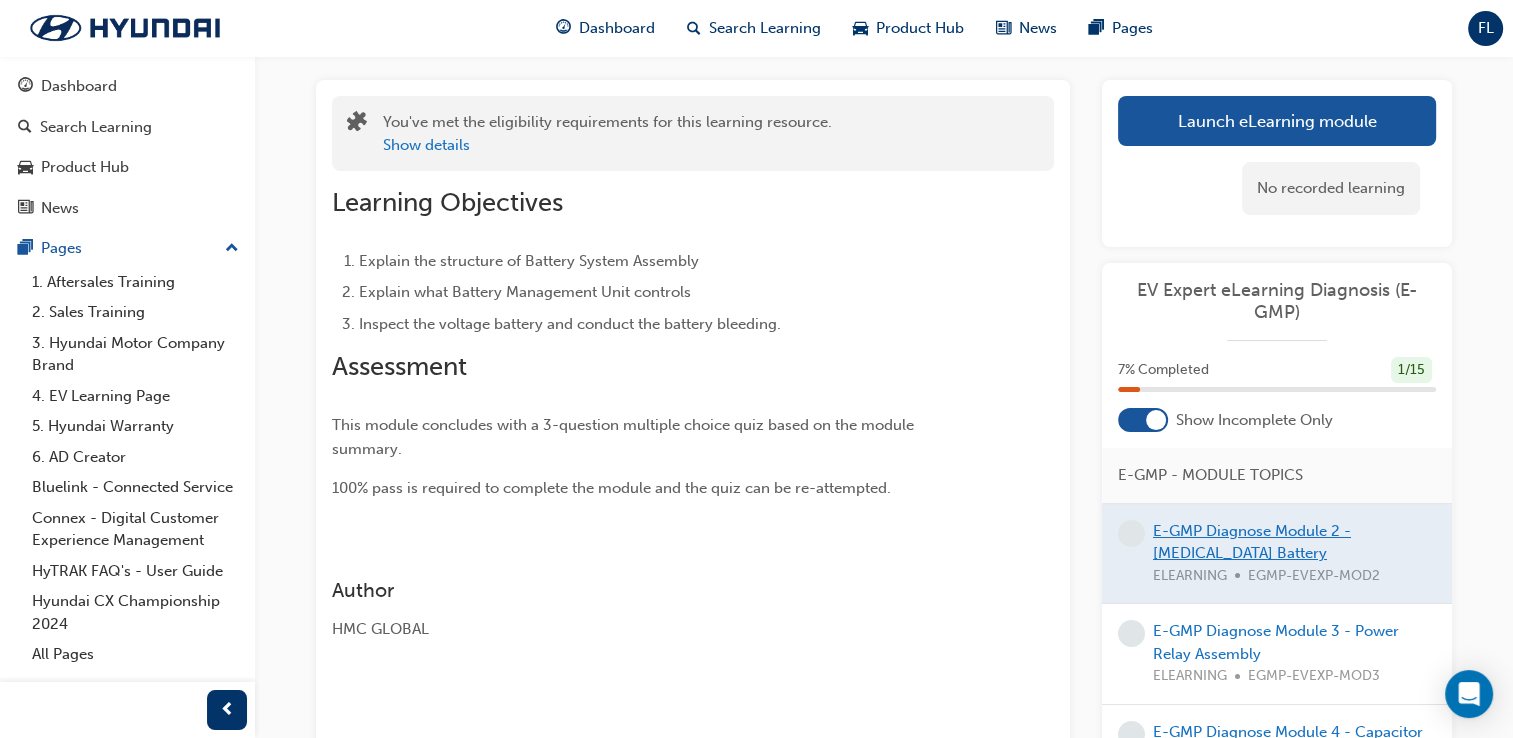 scroll, scrollTop: 130, scrollLeft: 0, axis: vertical 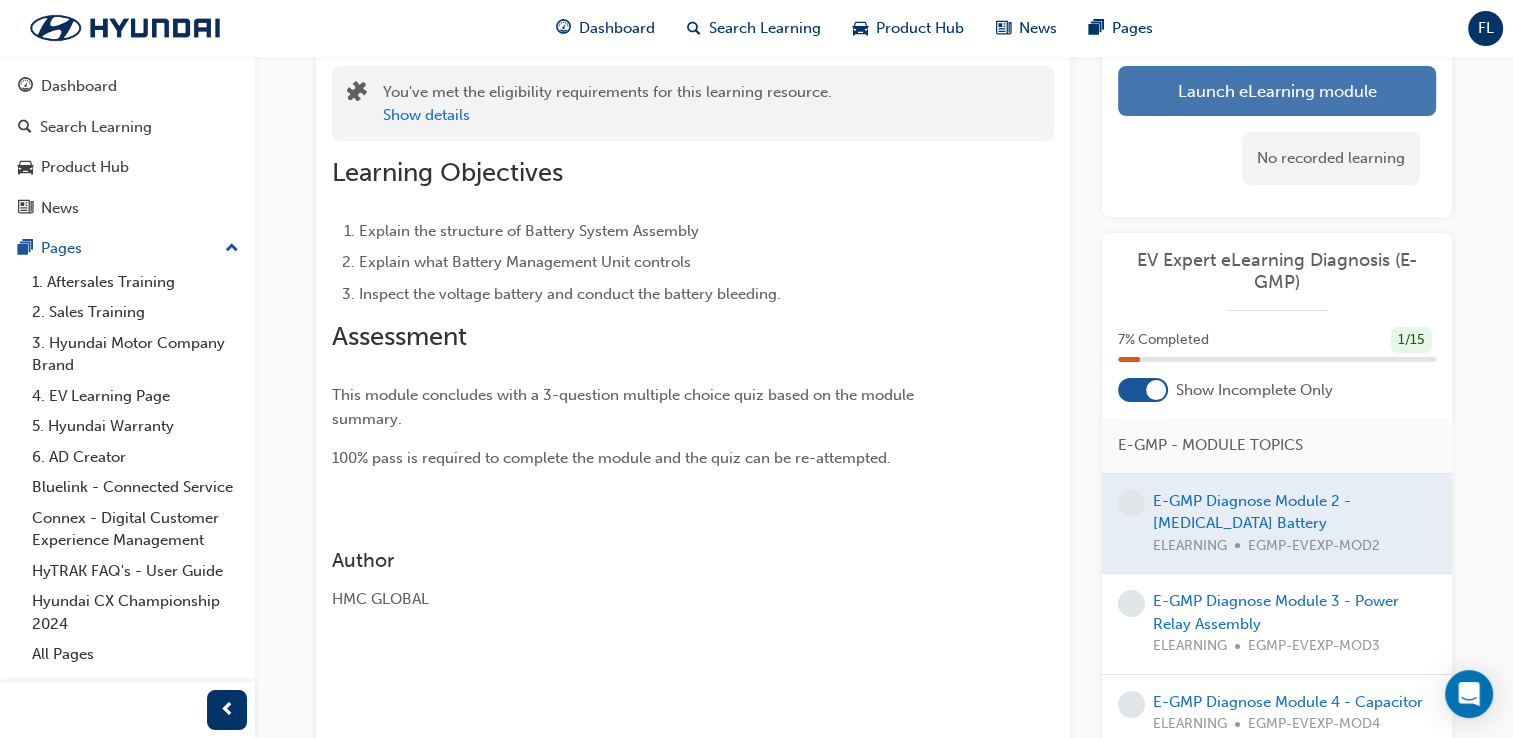click on "Launch eLearning module" at bounding box center (1277, 91) 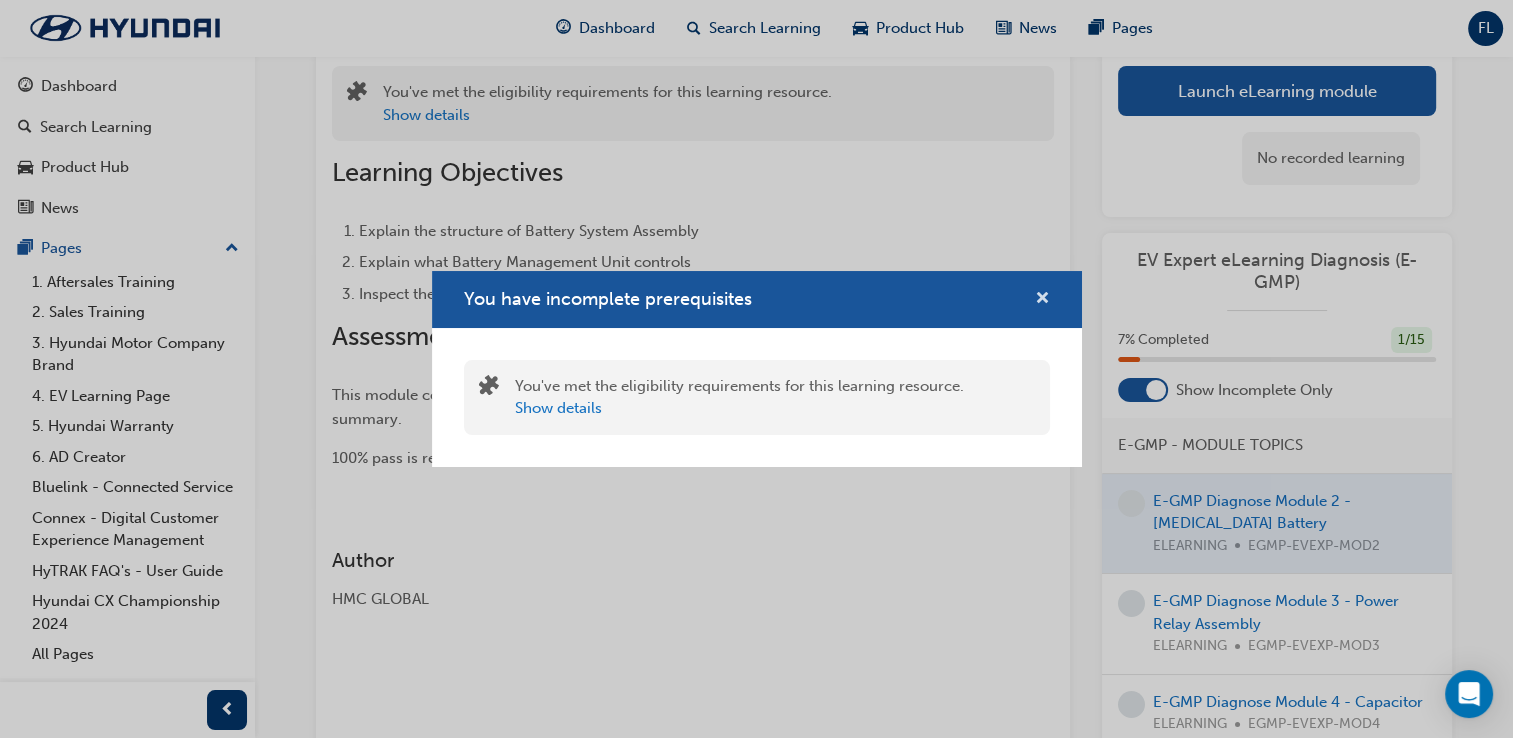 click at bounding box center [1042, 300] 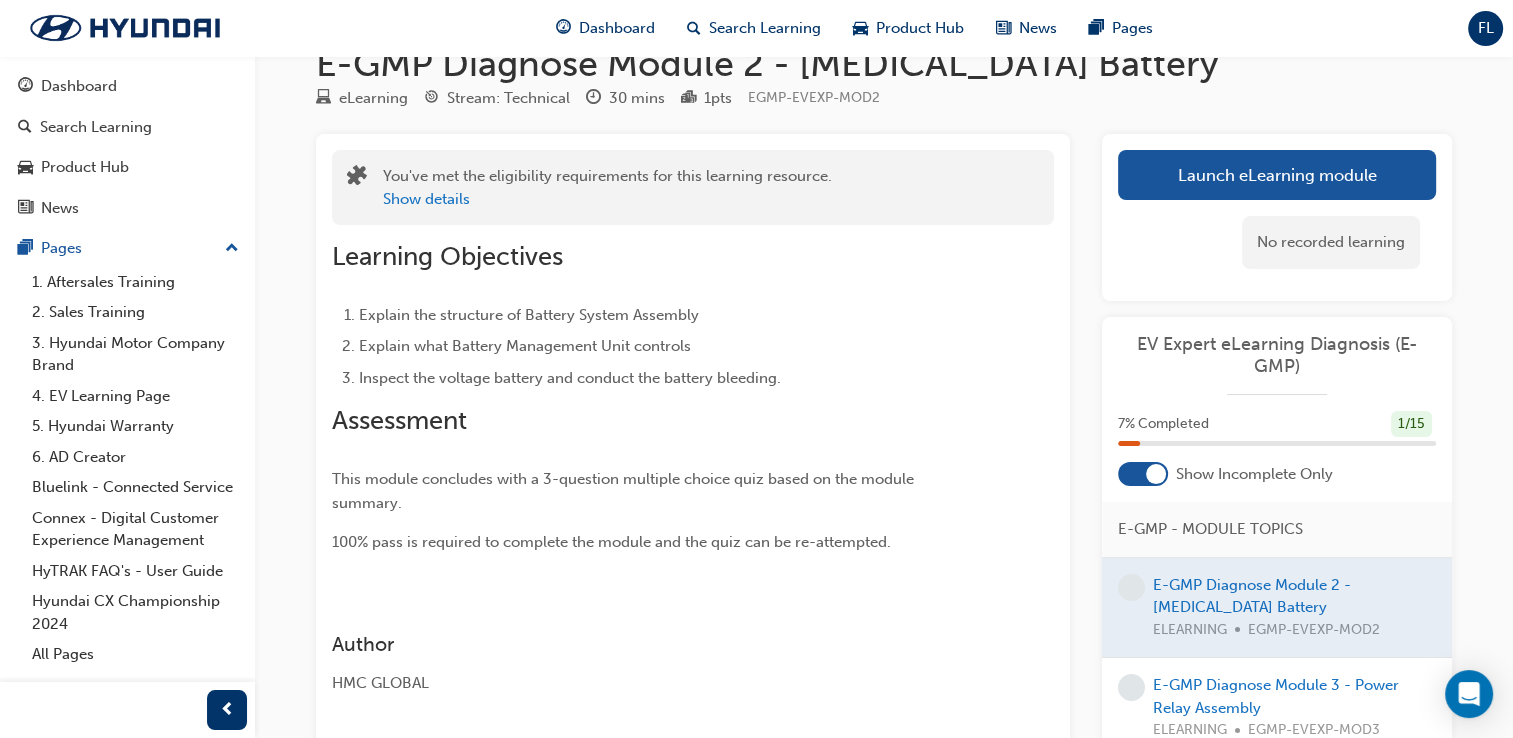 scroll, scrollTop: 23, scrollLeft: 0, axis: vertical 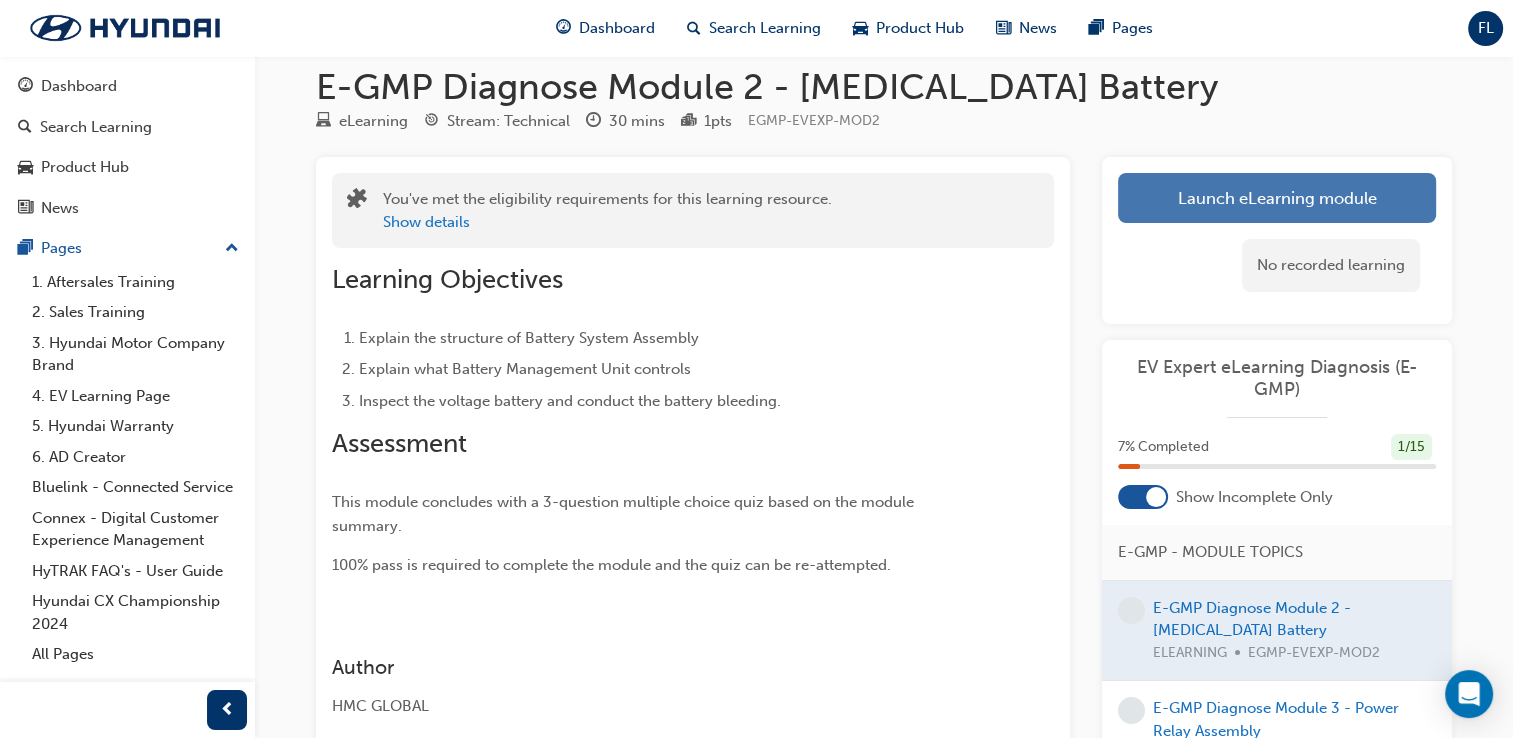 click on "Launch eLearning module" at bounding box center [1277, 198] 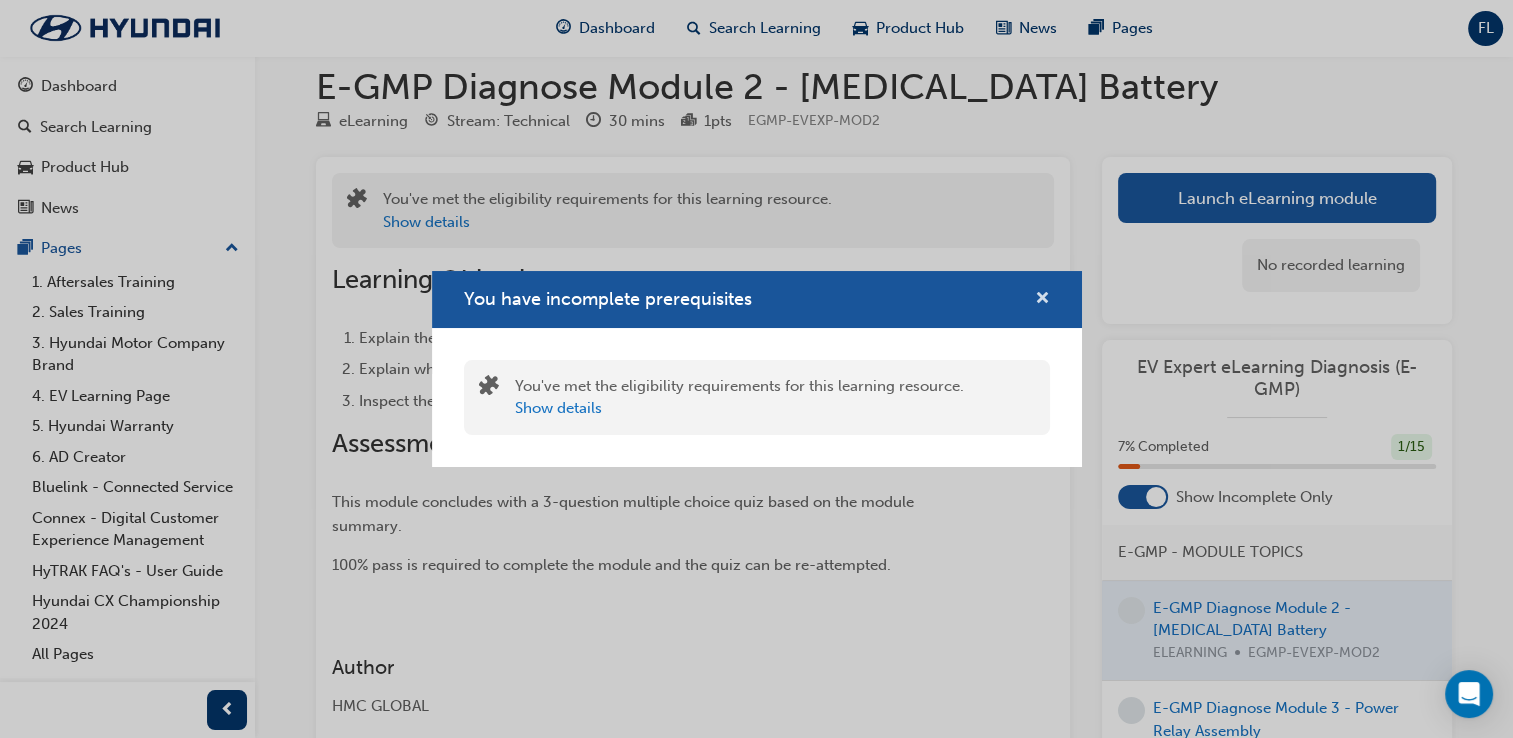 click at bounding box center (1042, 300) 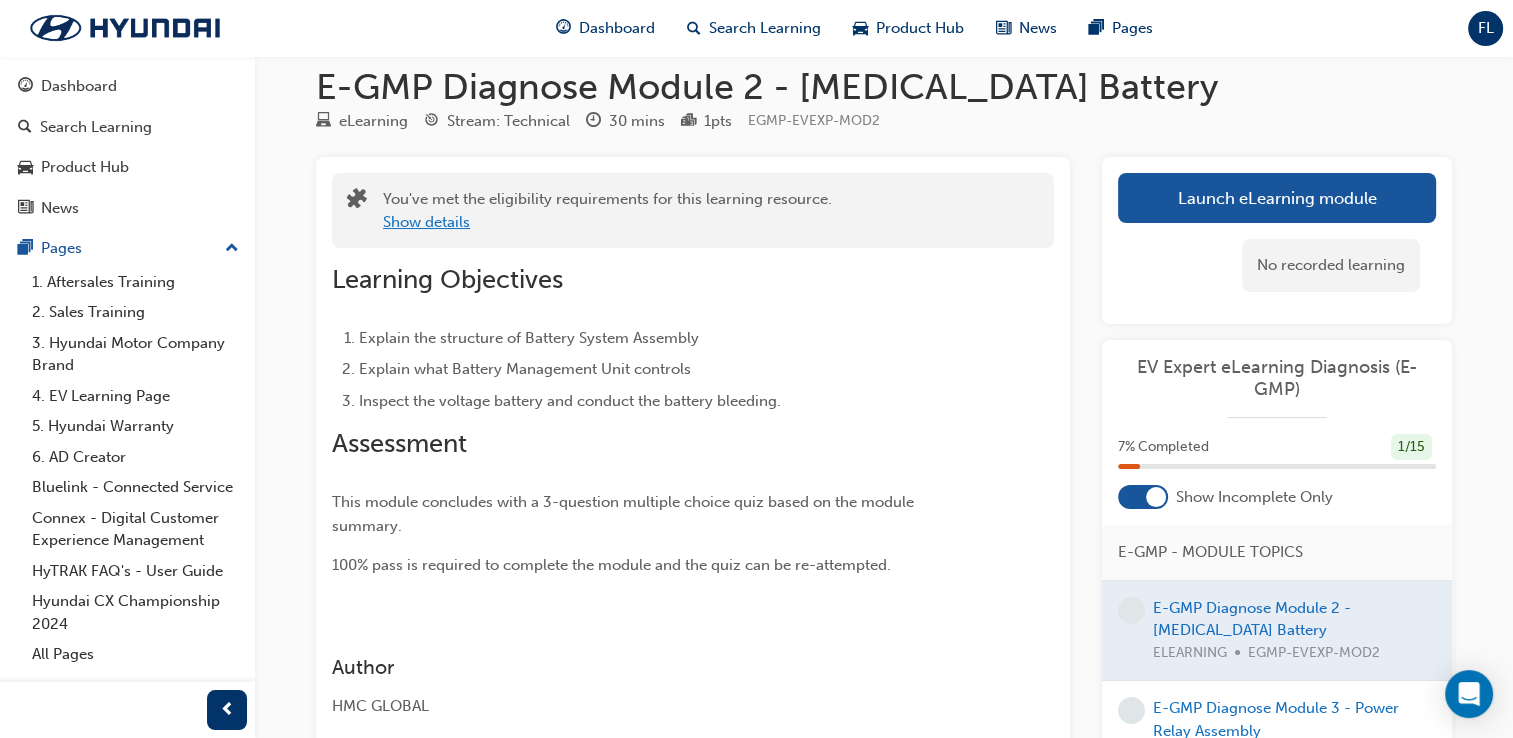 click on "Show details" at bounding box center [426, 222] 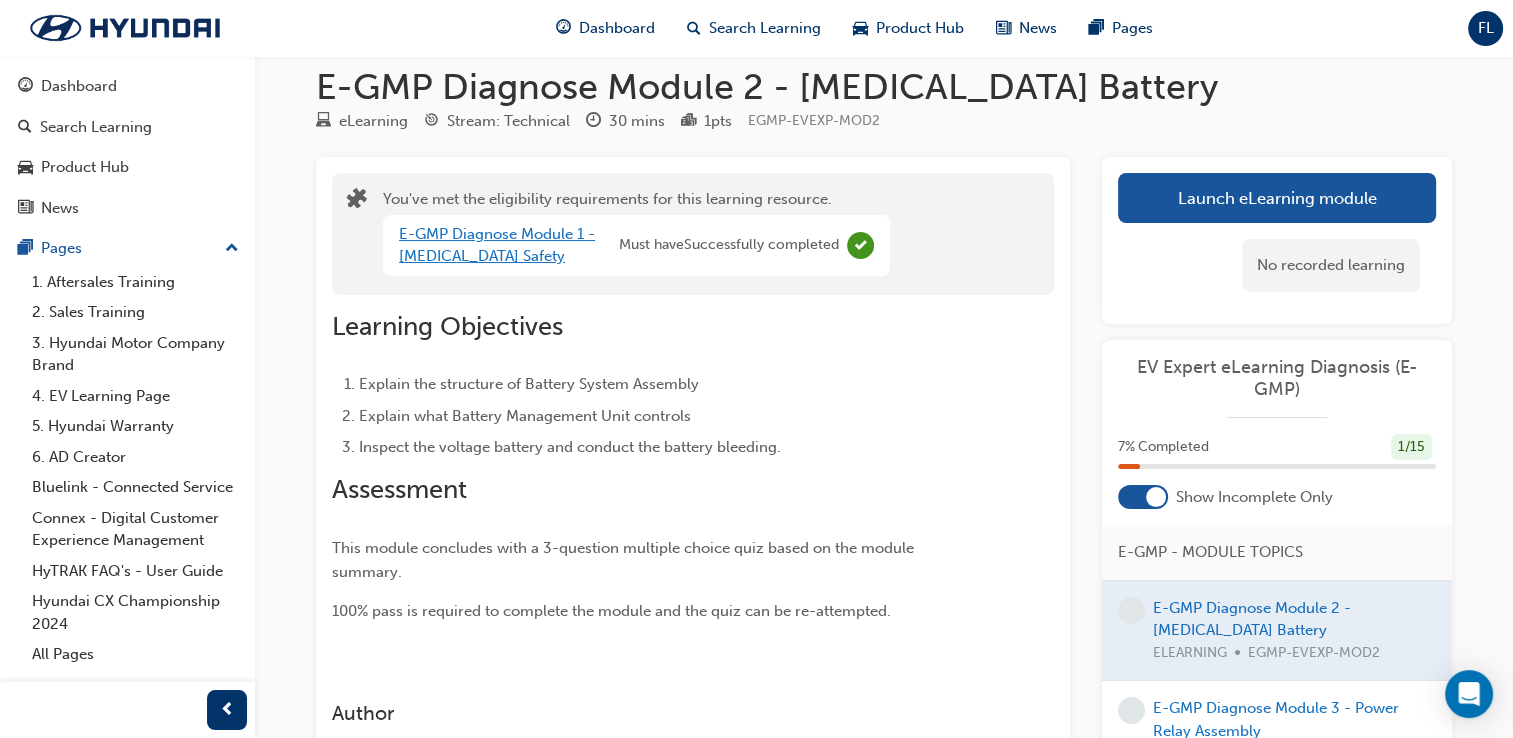 click on "E-GMP Diagnose Module 1 - [MEDICAL_DATA] Safety" at bounding box center (497, 245) 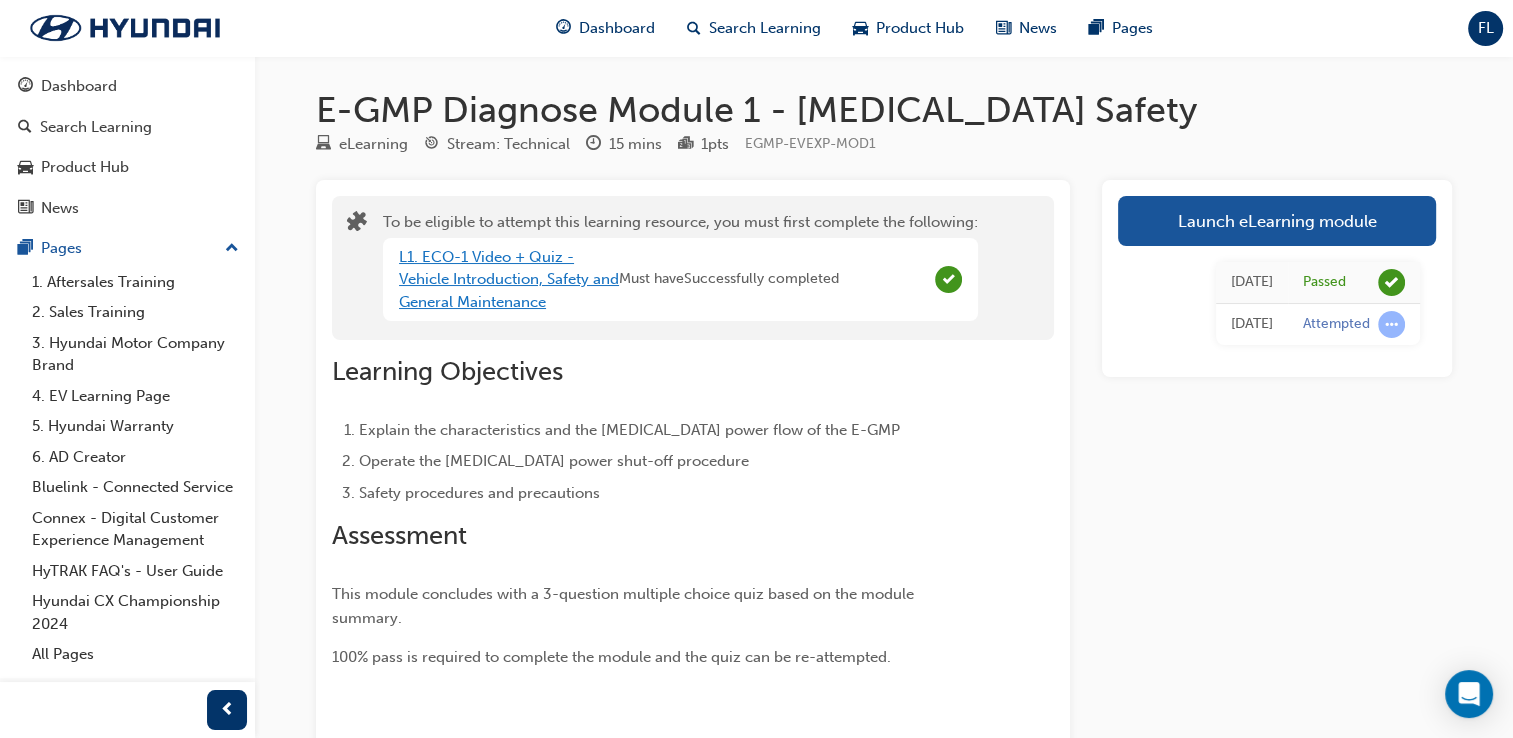 scroll, scrollTop: 0, scrollLeft: 0, axis: both 